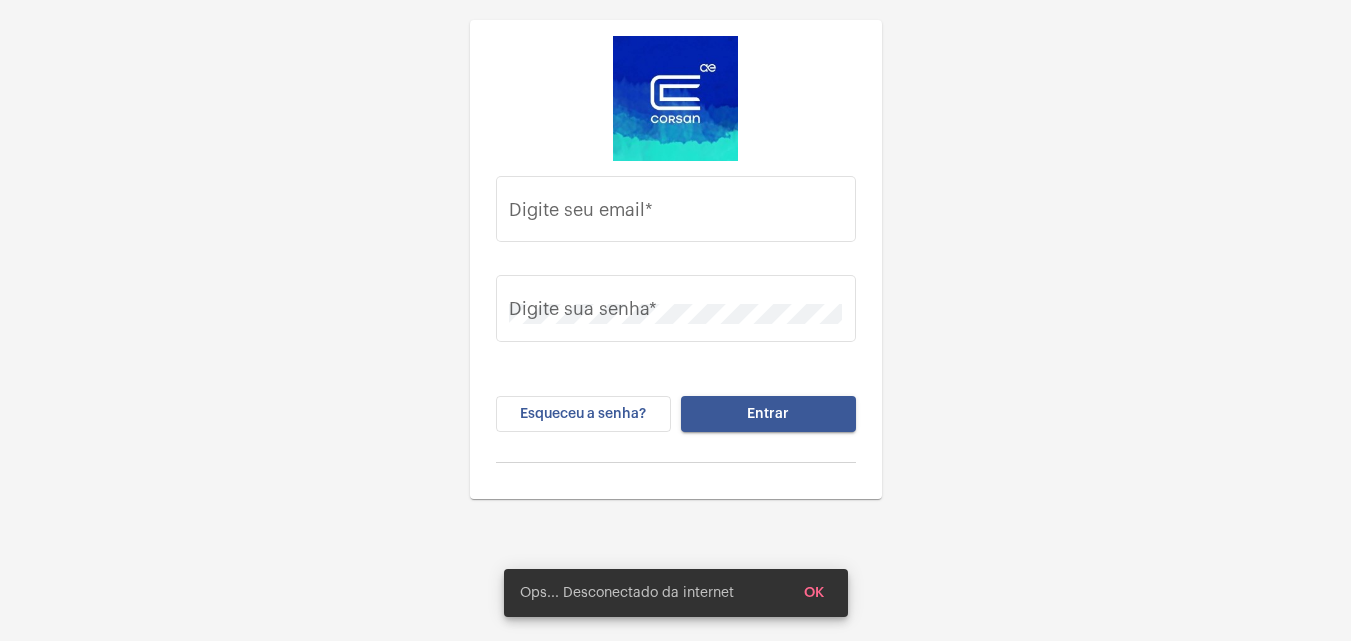 scroll, scrollTop: 0, scrollLeft: 0, axis: both 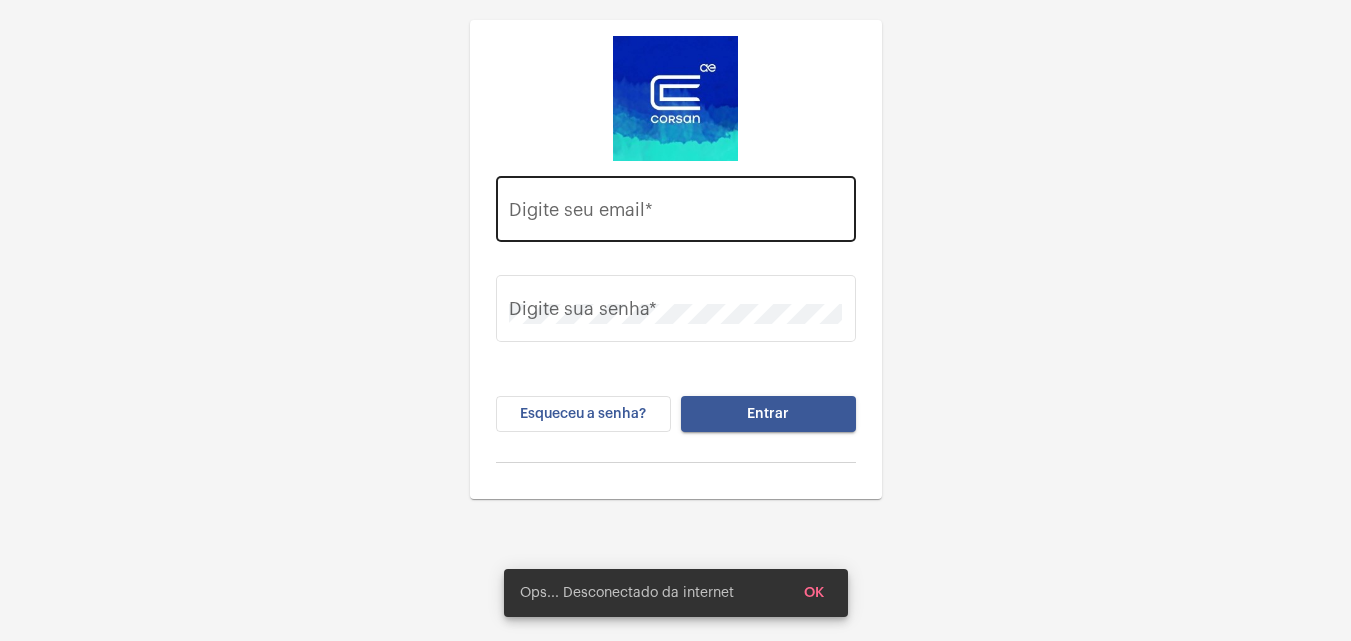 drag, startPoint x: 716, startPoint y: 231, endPoint x: 583, endPoint y: 220, distance: 133.45412 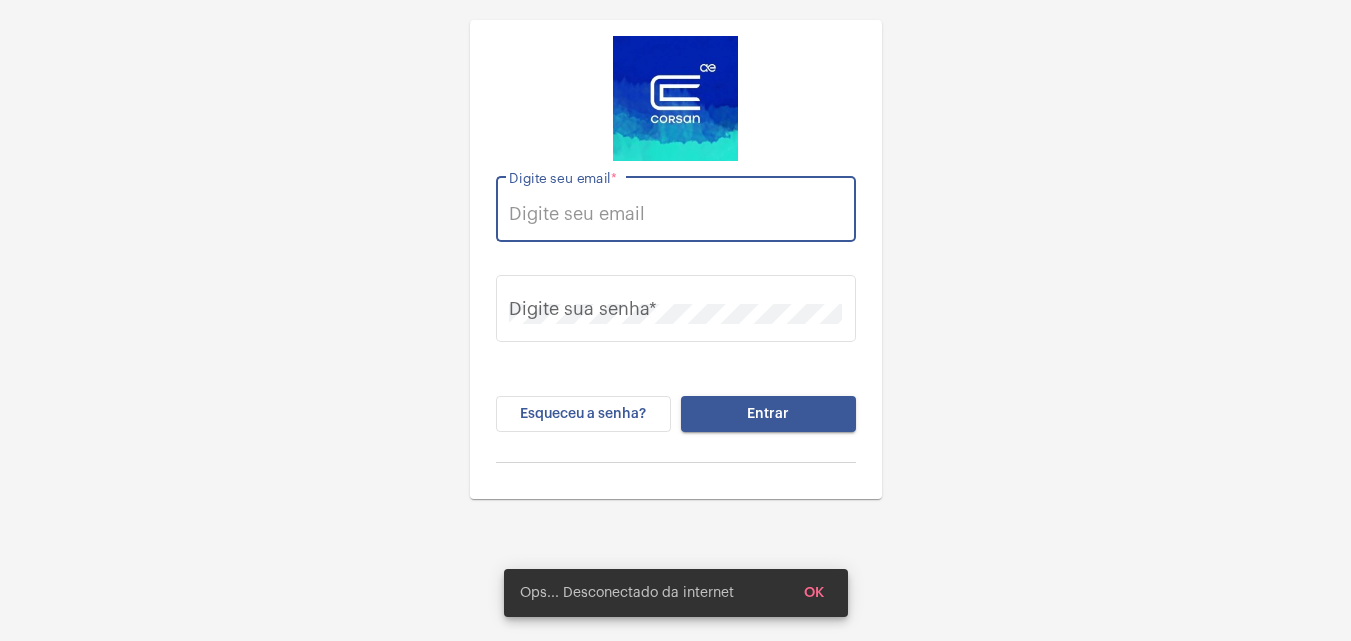 paste on "thauany.nunes@[EXAMPLE.COM]" 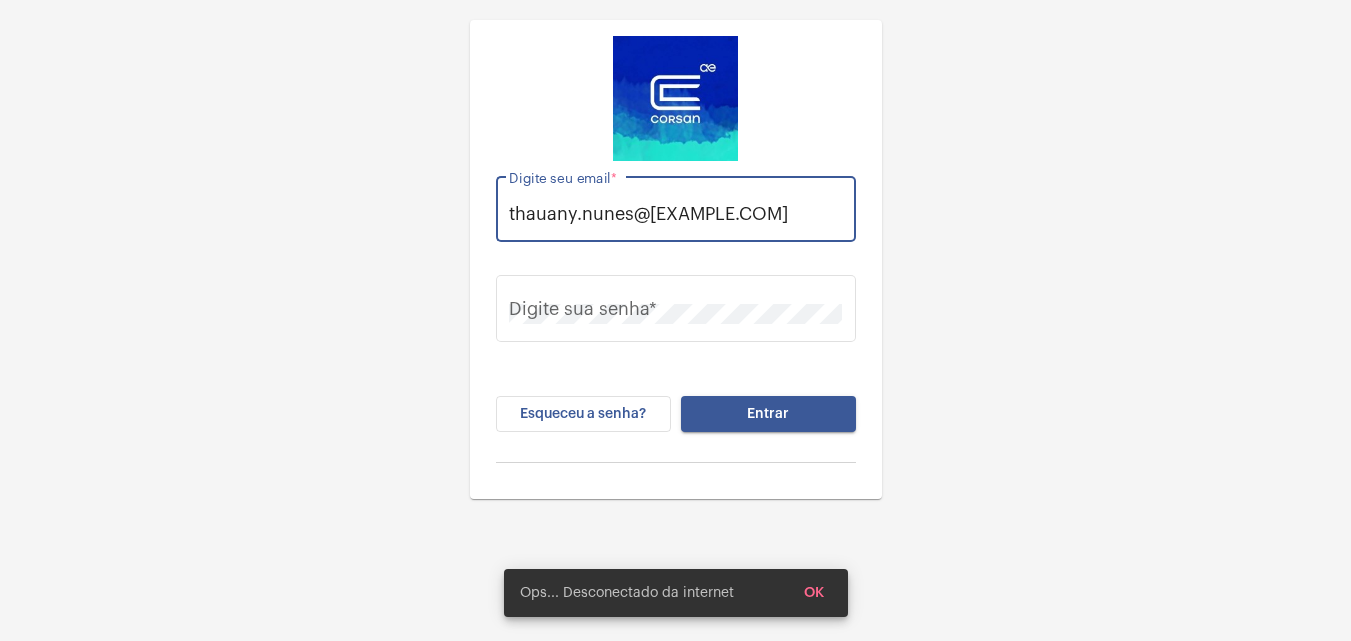scroll, scrollTop: 0, scrollLeft: 7, axis: horizontal 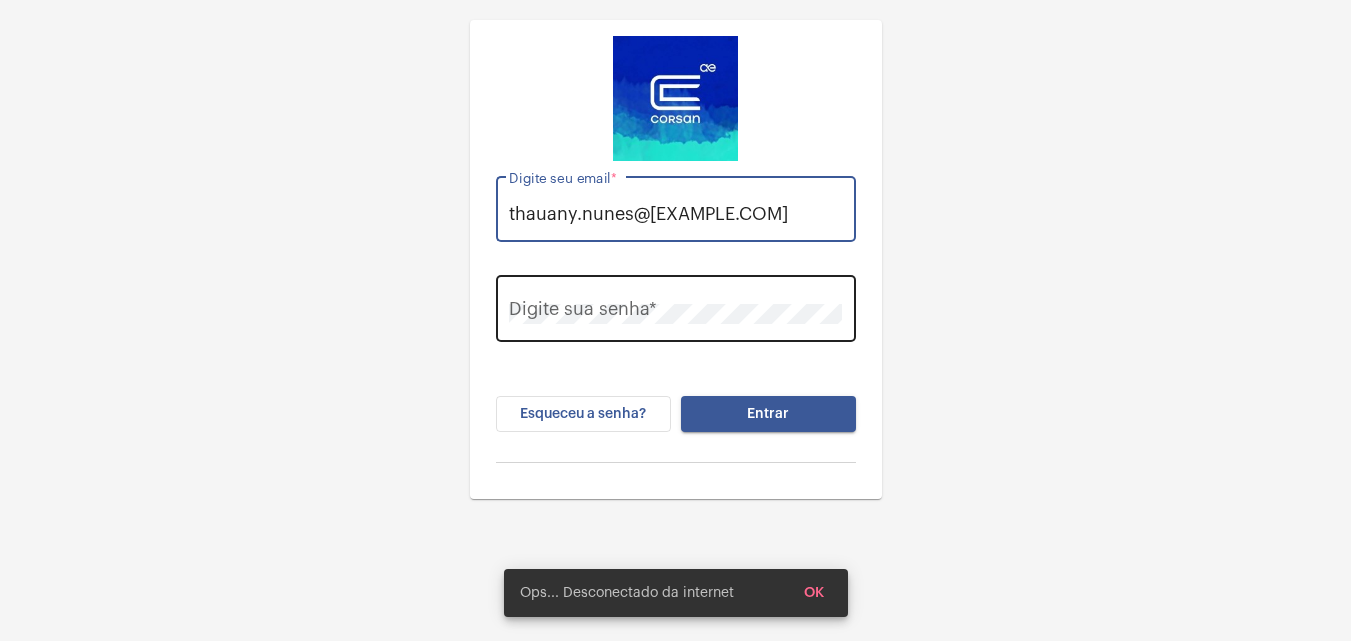 type on "thauany.nunes@[EXAMPLE.COM]" 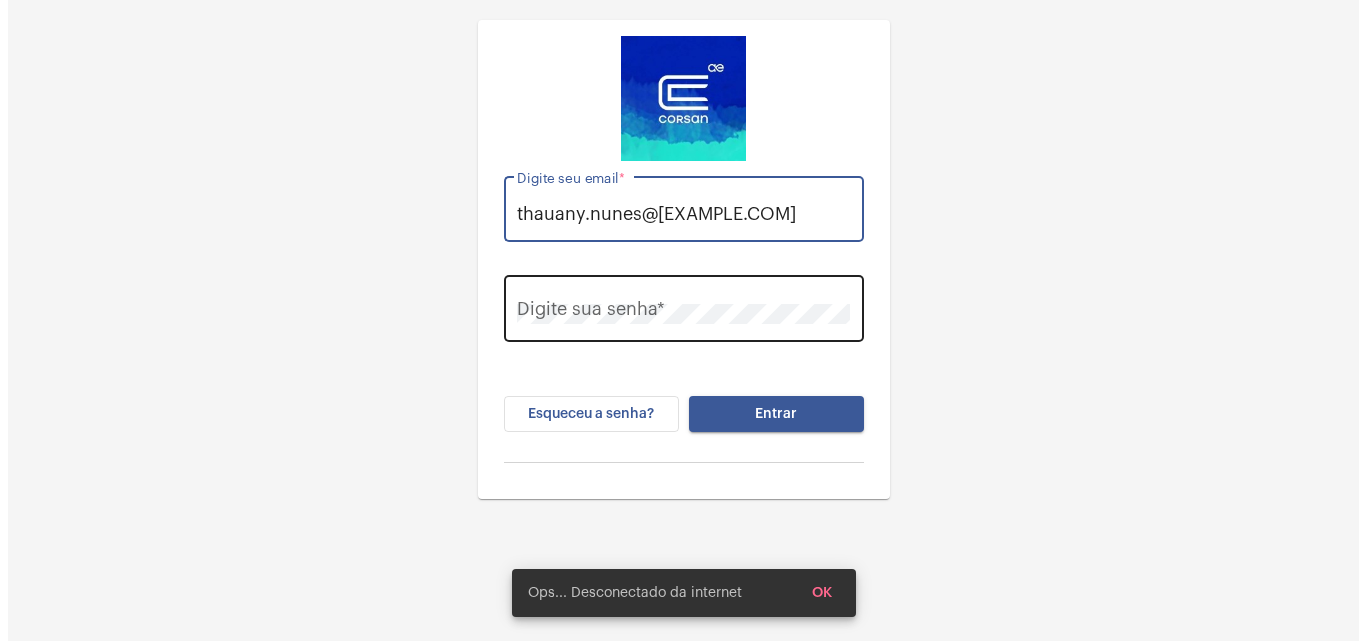 scroll, scrollTop: 0, scrollLeft: 0, axis: both 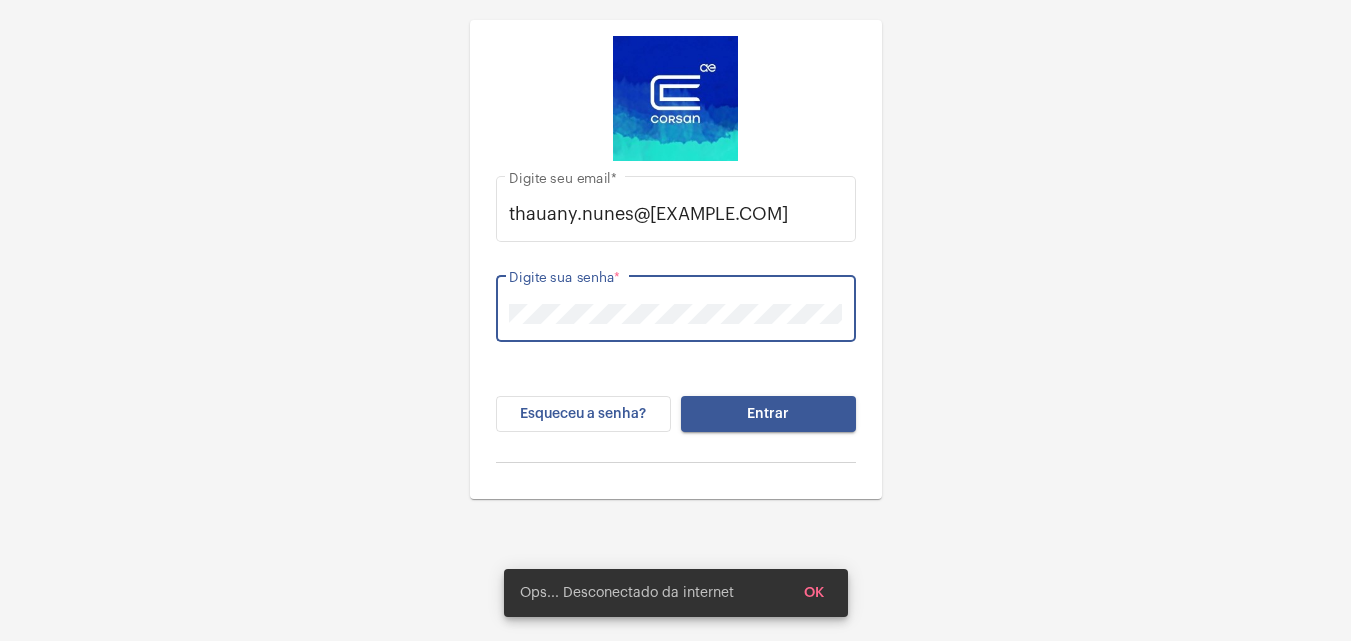 click on "Entrar" 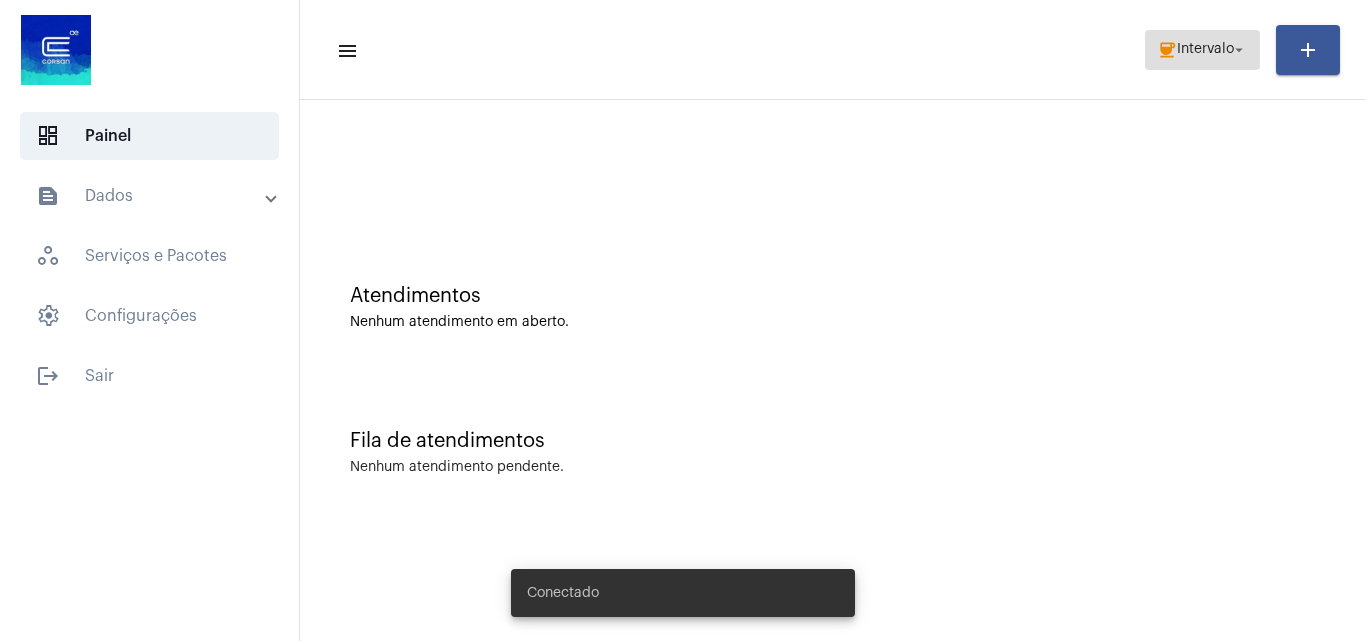 click on "Intervalo" 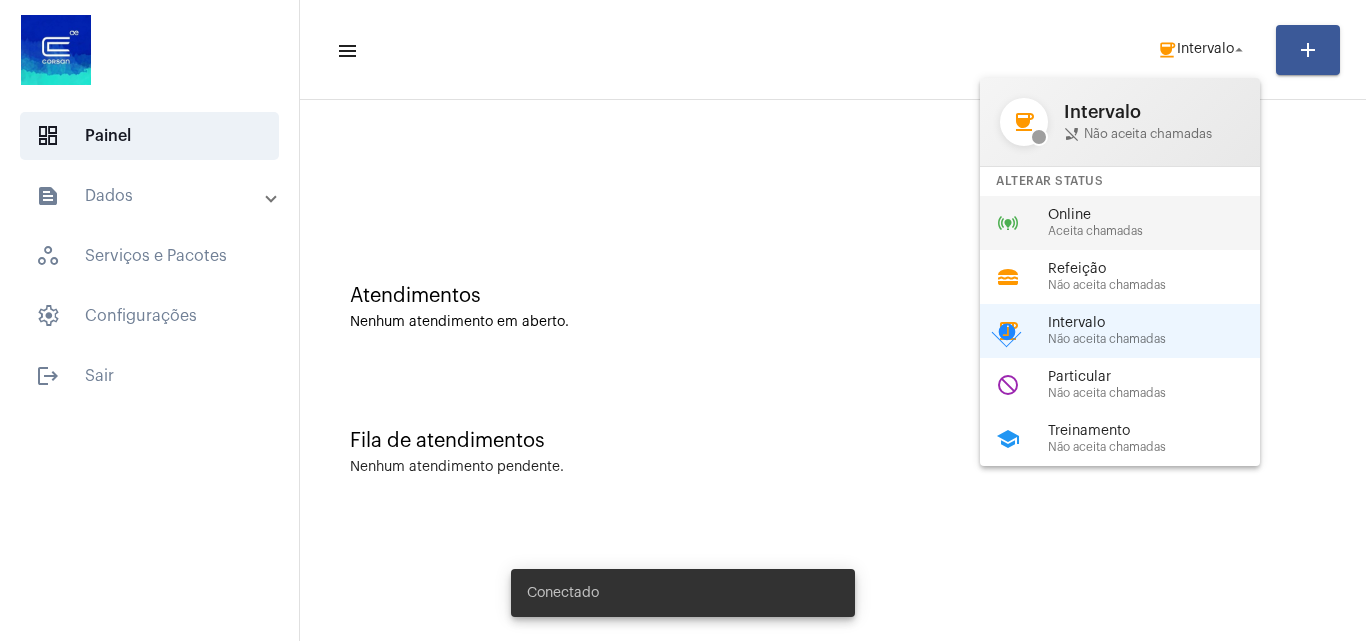 click on "Online" at bounding box center (1162, 215) 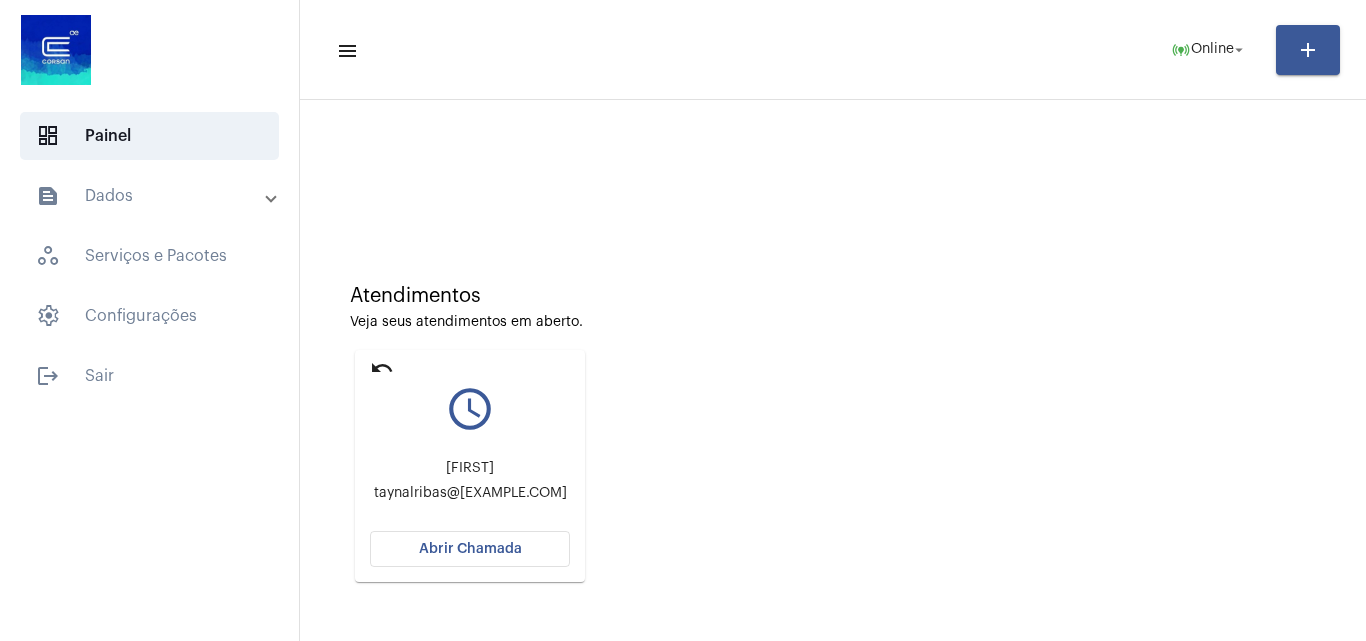 click on "Abrir Chamada" 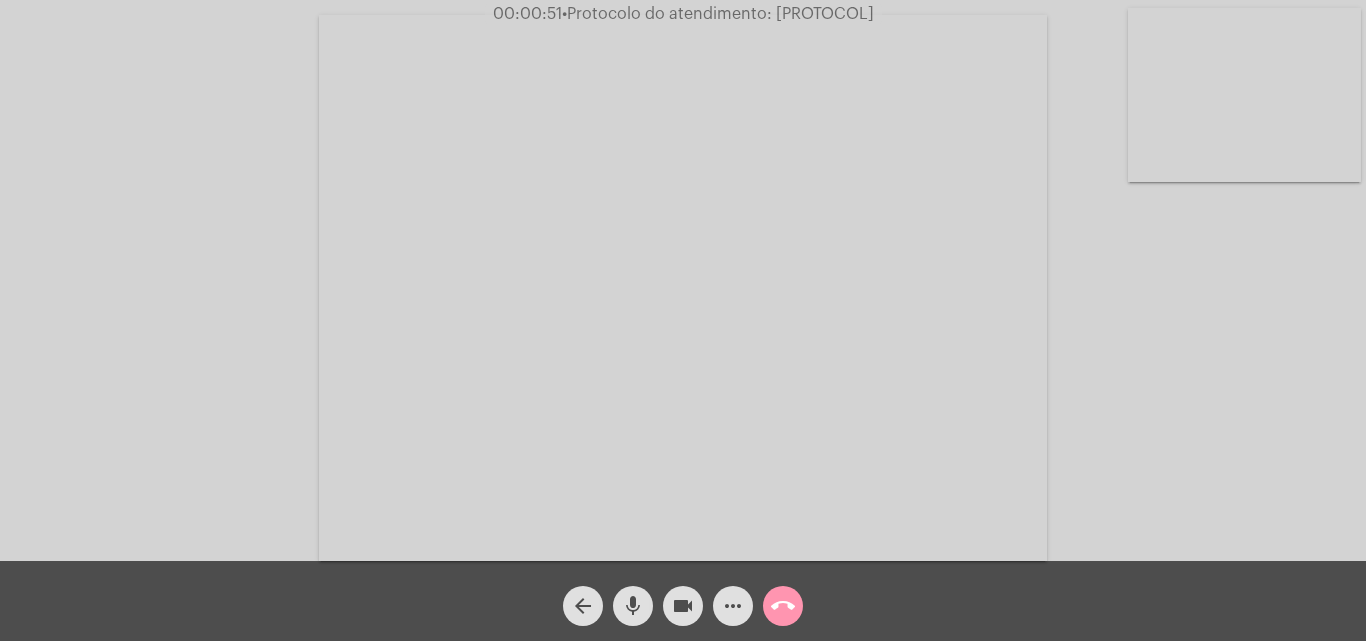 click at bounding box center [1244, 95] 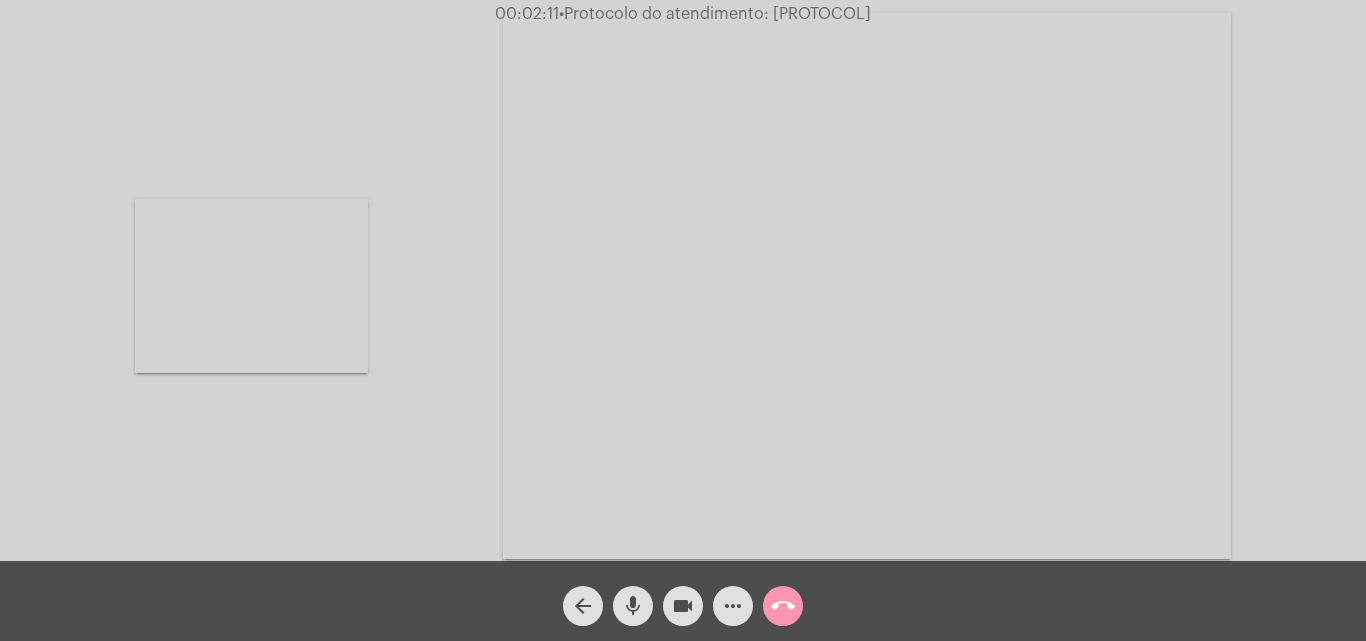 click at bounding box center [251, 286] 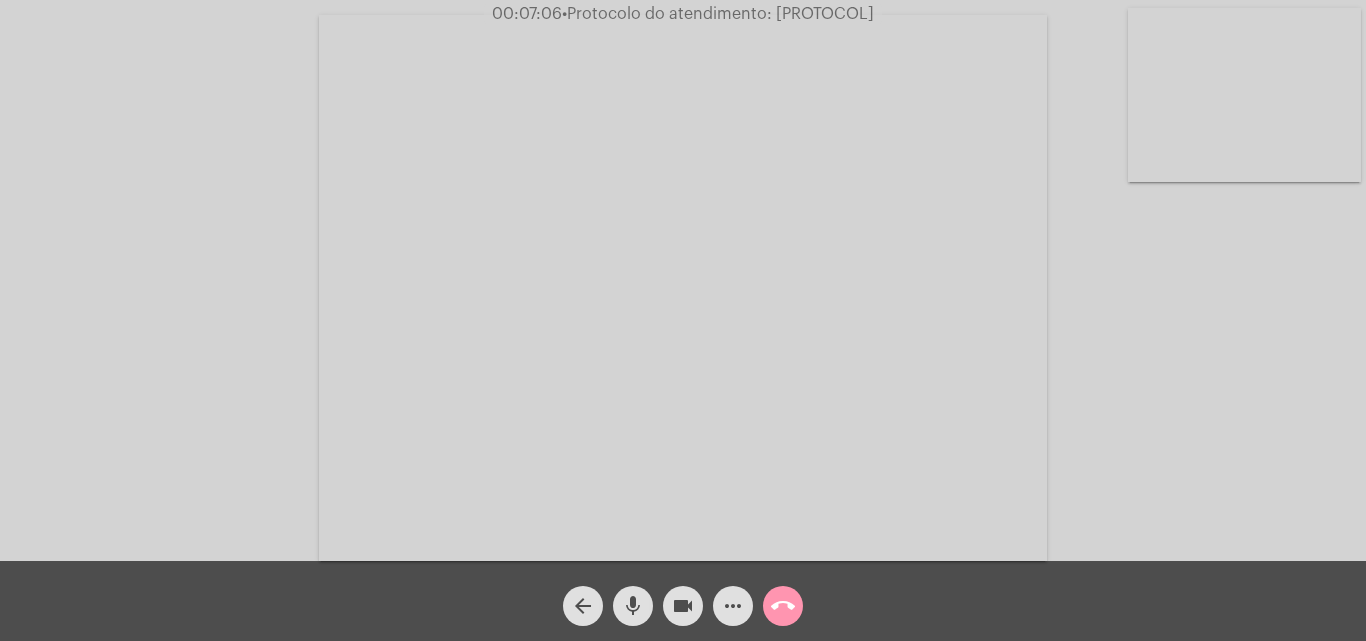 click on "•  Protocolo do atendimento: [PROTOCOL]" 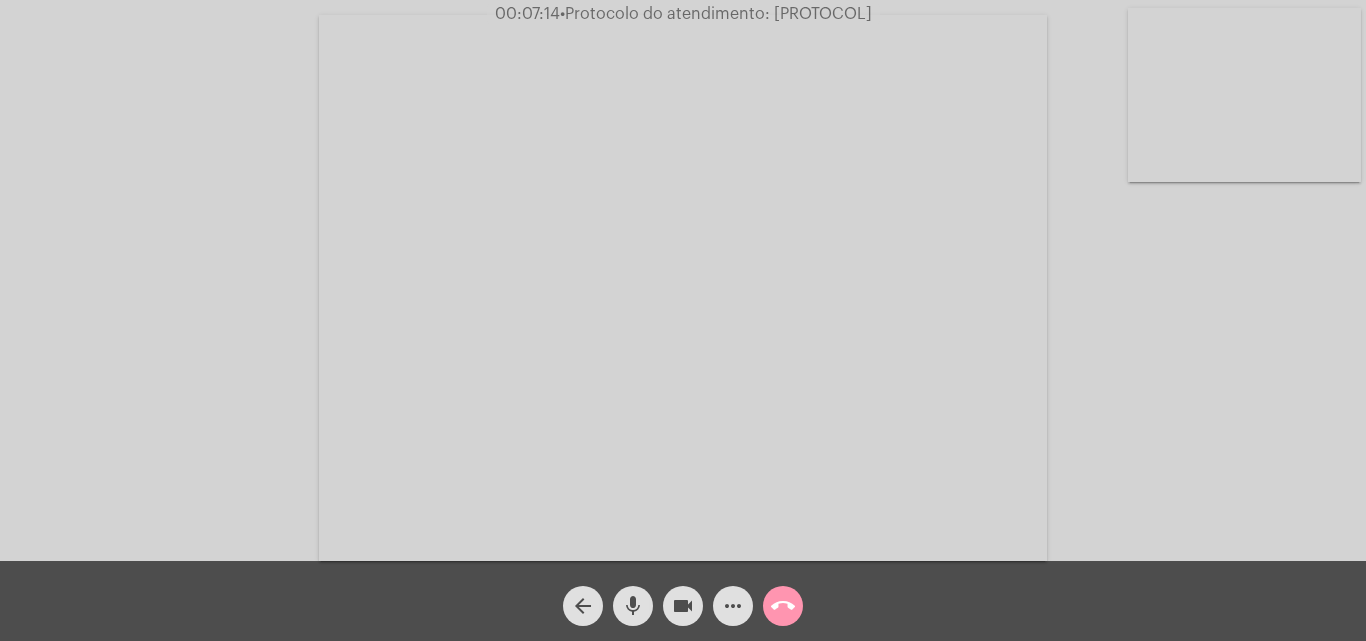 click on "Acessando Câmera e Microfone..." 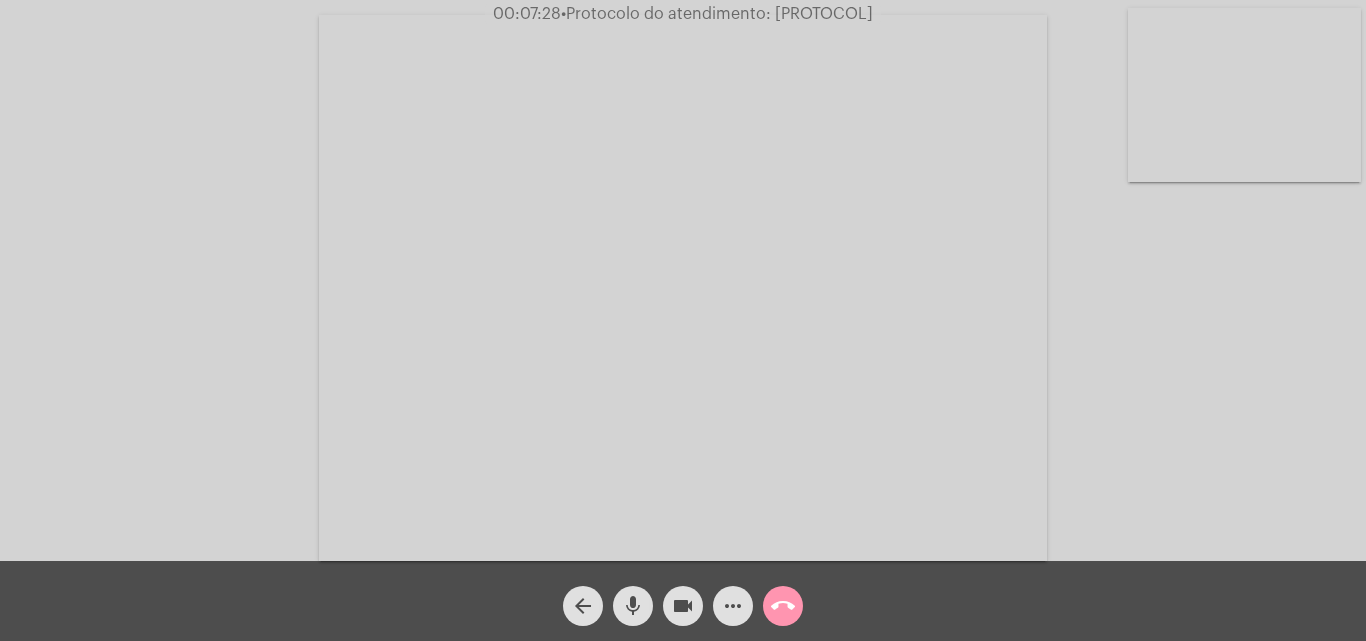 click on "call_end" 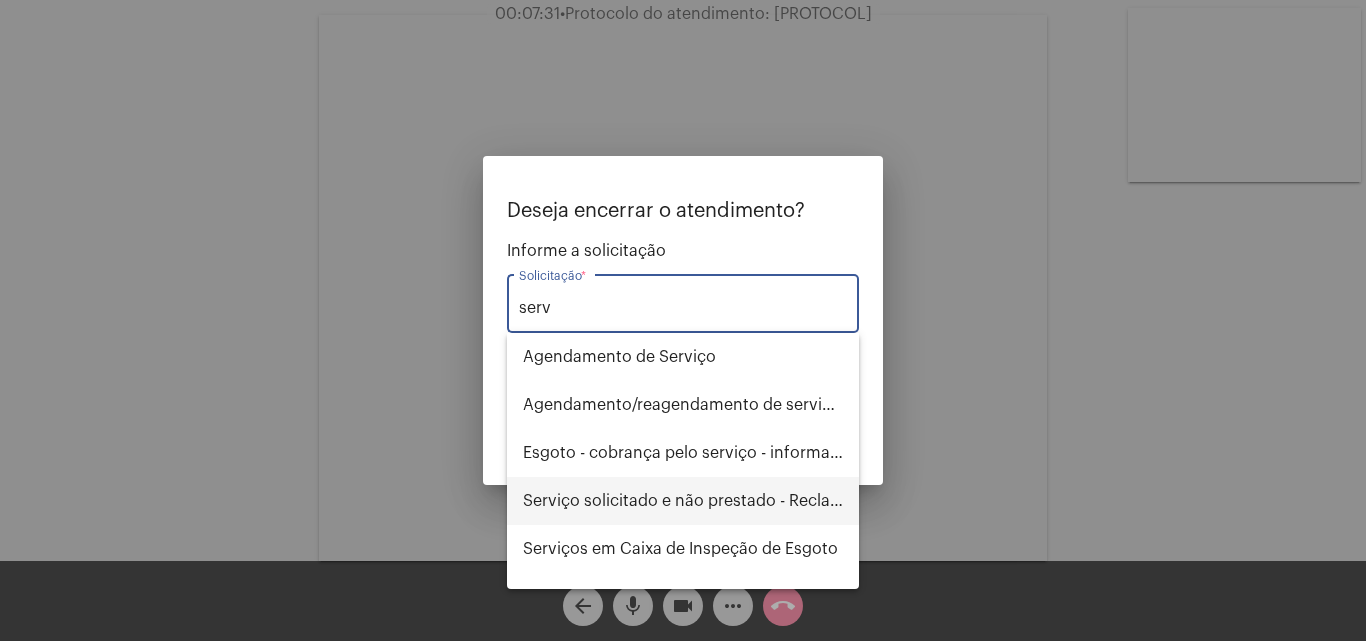 click on "Serviço solicitado e não prestado - Reclamação" at bounding box center (683, 501) 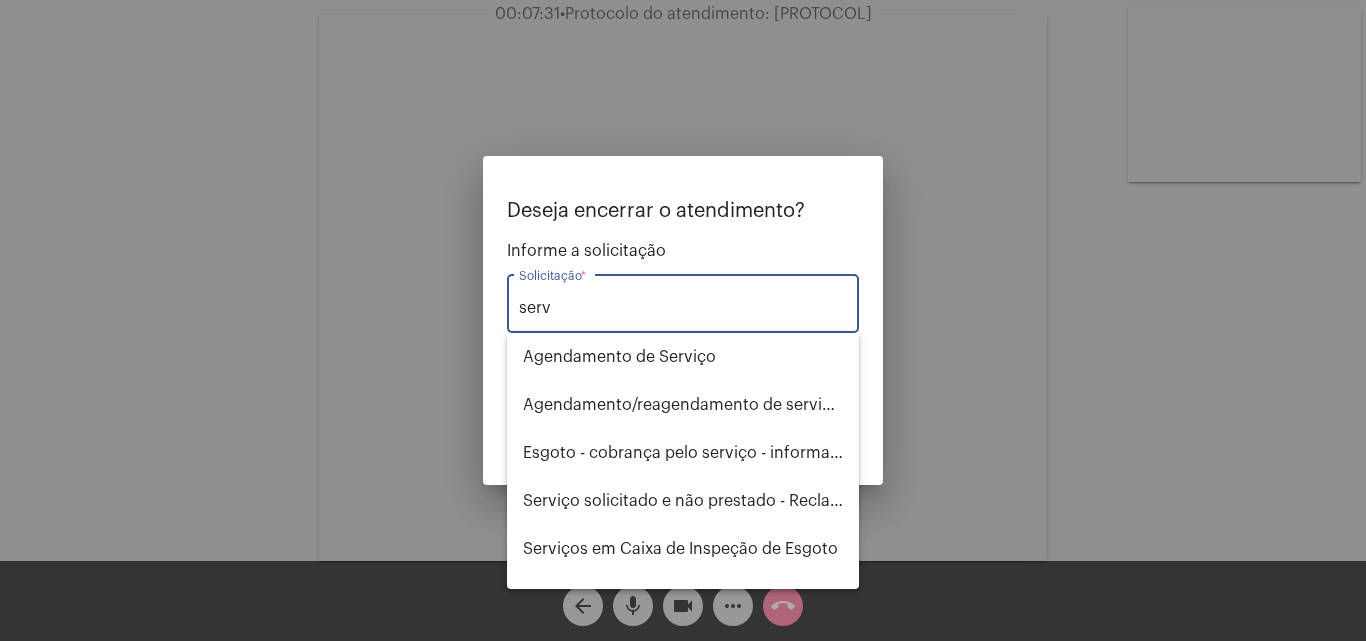 type on "Serviço solicitado e não prestado - Reclamação" 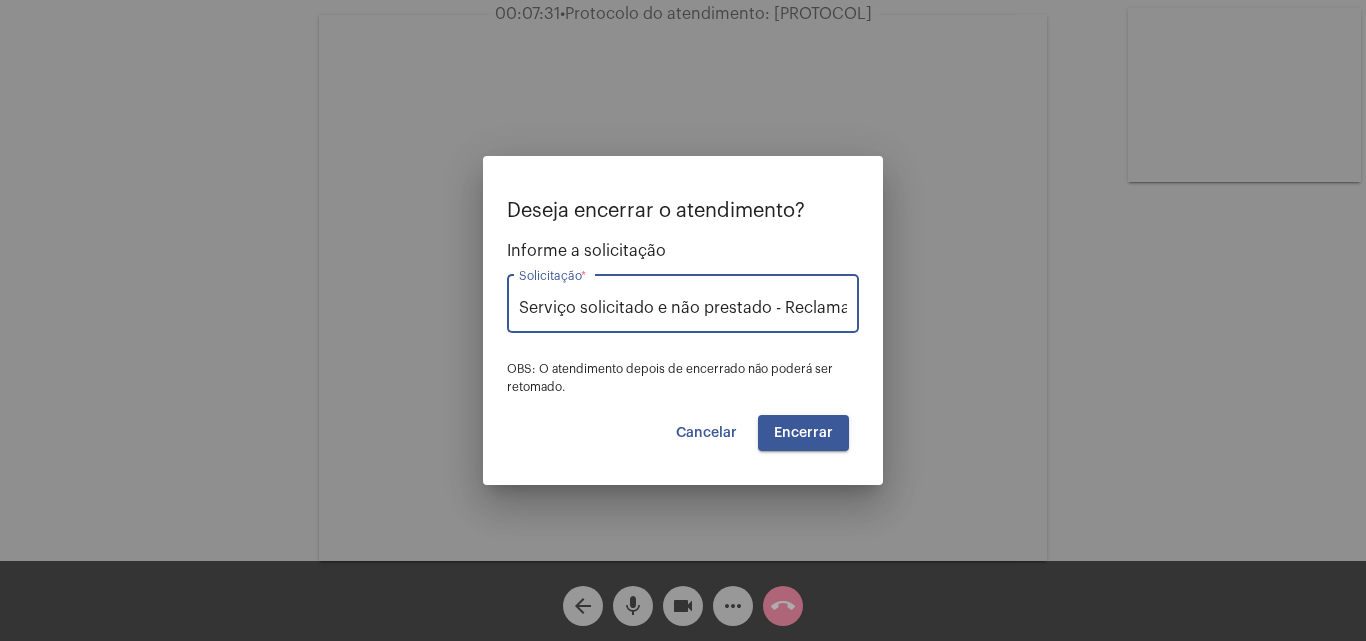 scroll, scrollTop: 0, scrollLeft: 27, axis: horizontal 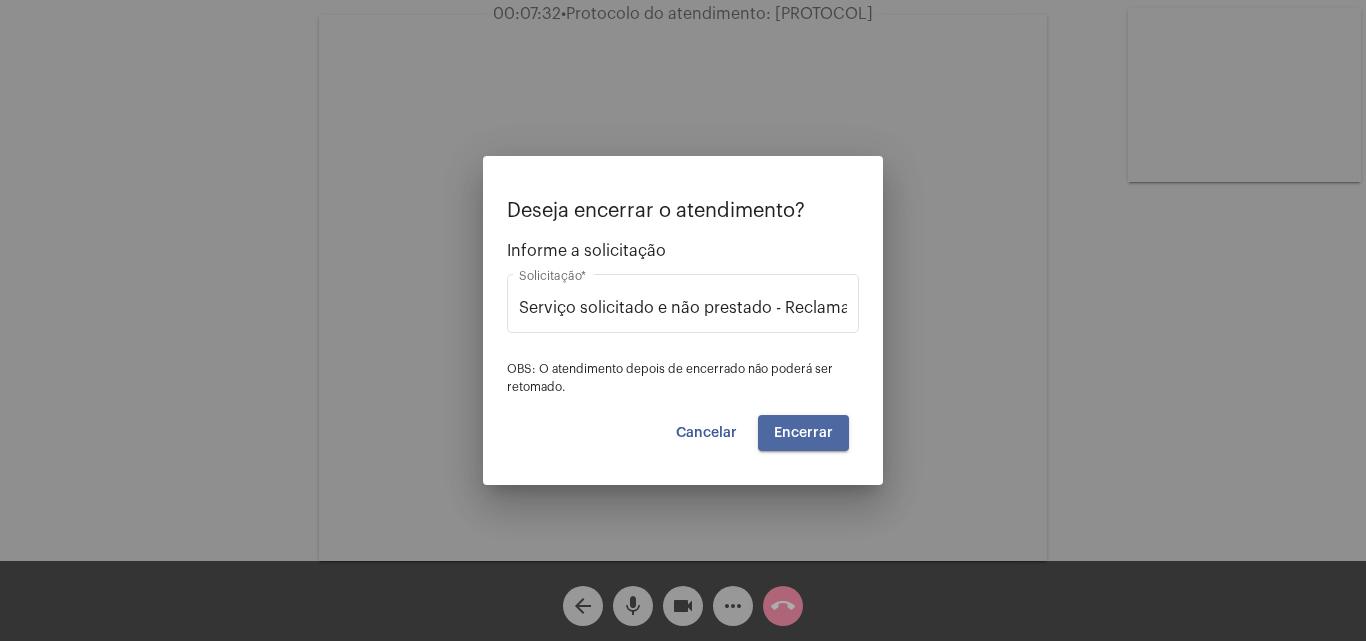 click on "Encerrar" at bounding box center [803, 433] 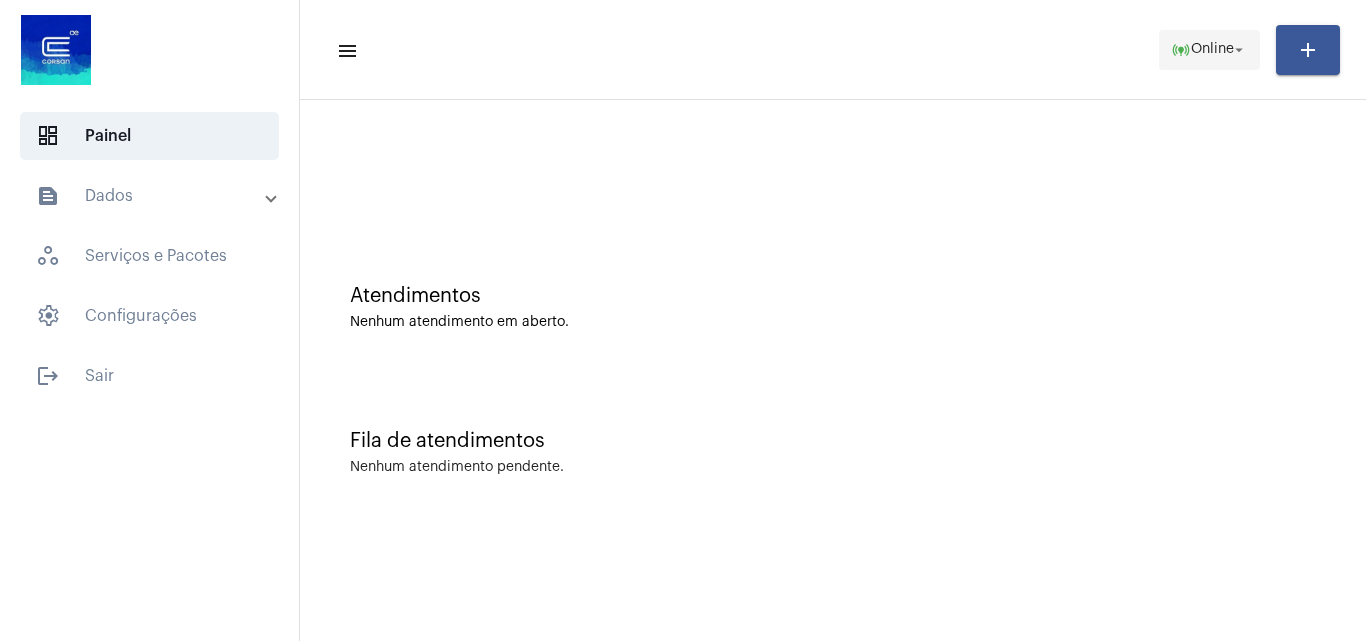click on "online_prediction  Online arrow_drop_down" 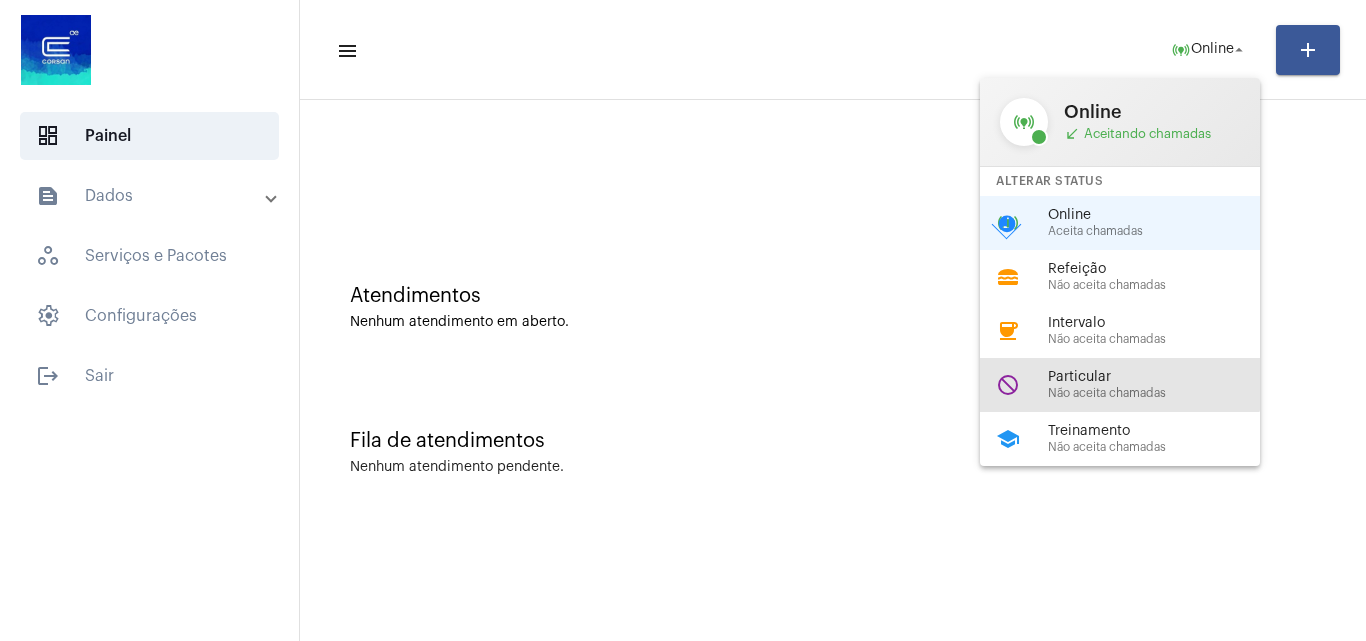 click on "Particular" at bounding box center [1162, 377] 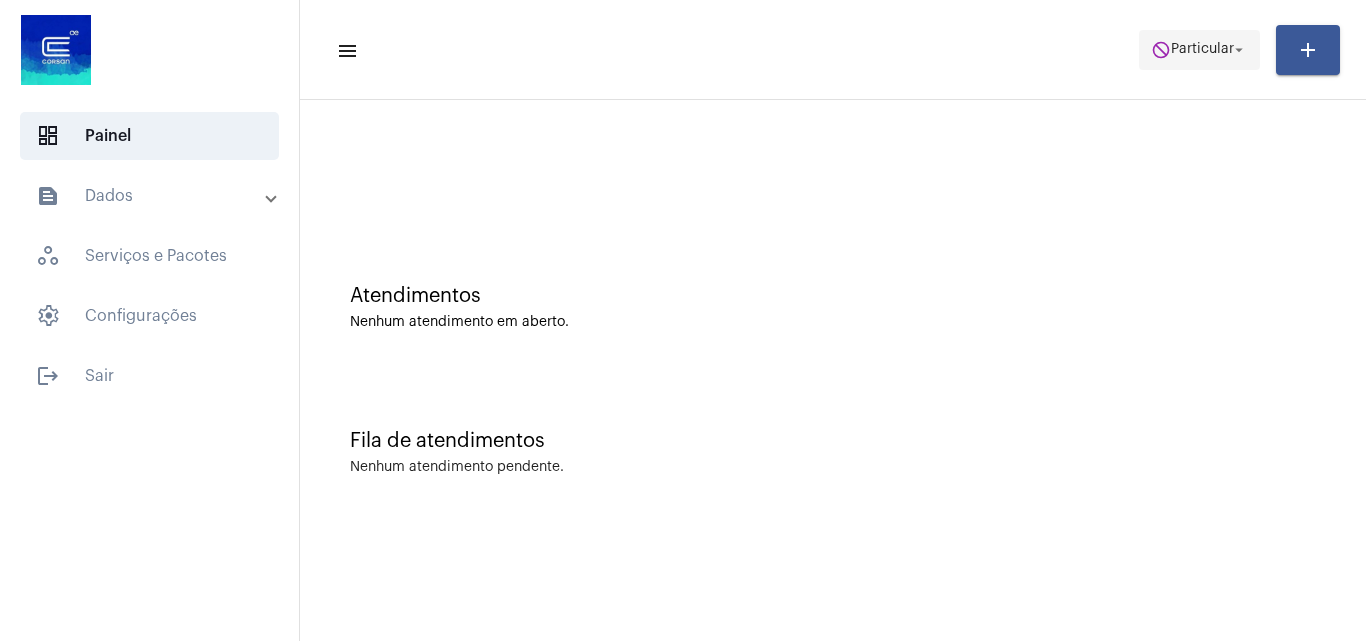 click on "Particular" 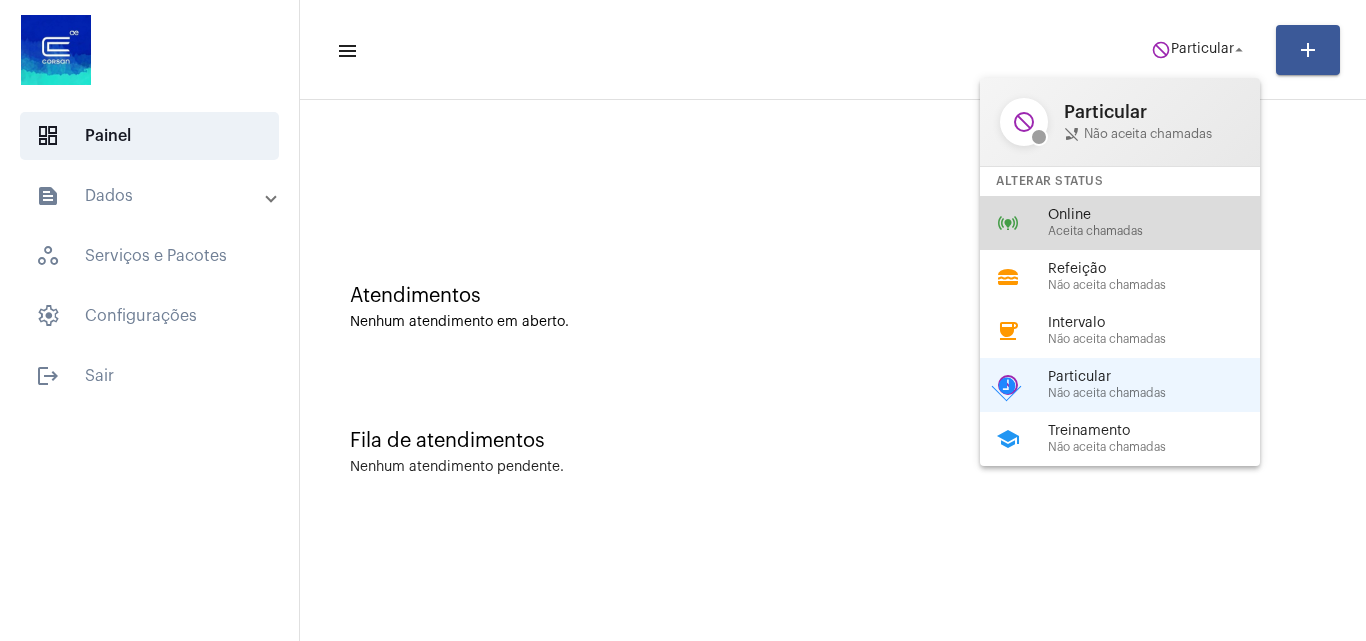 click on "Aceita chamadas" at bounding box center [1162, 231] 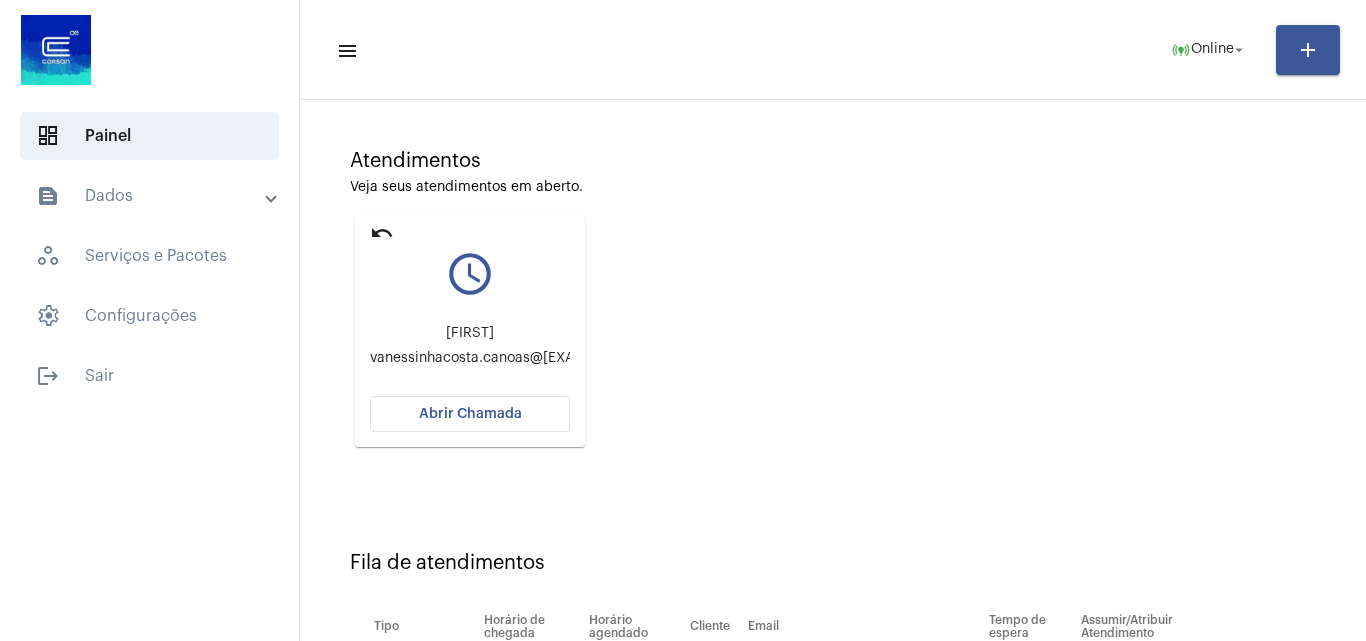 scroll, scrollTop: 284, scrollLeft: 0, axis: vertical 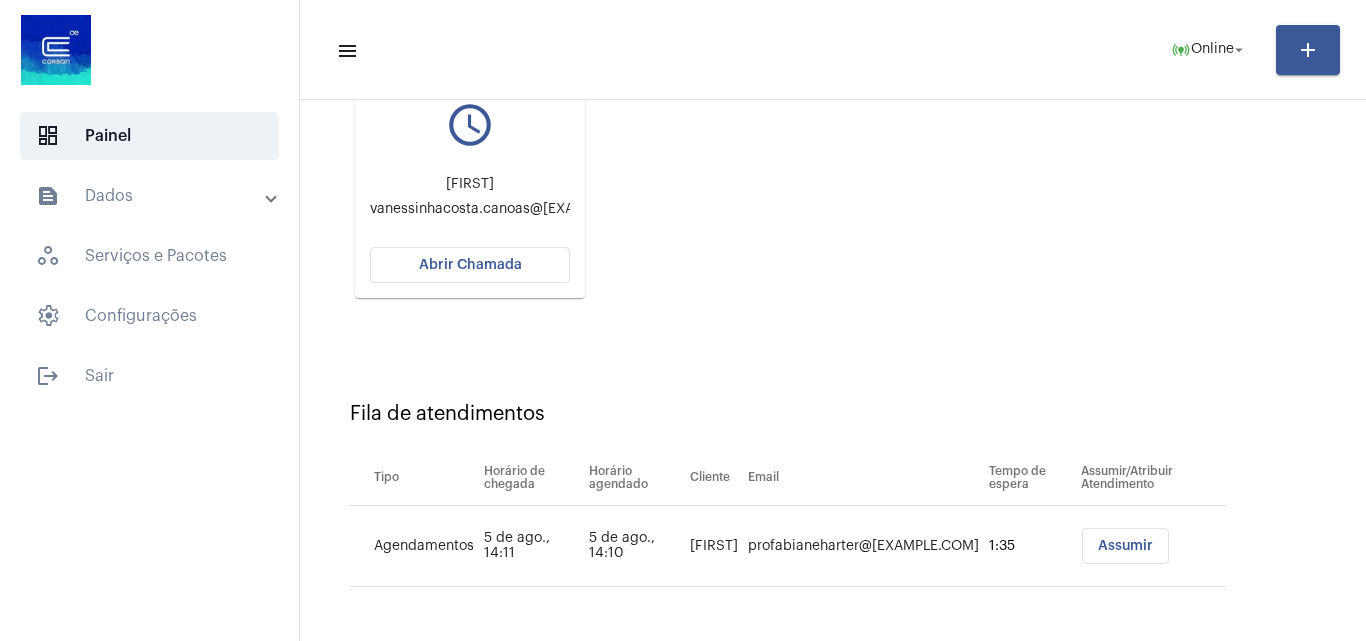 click on "Abrir Chamada" 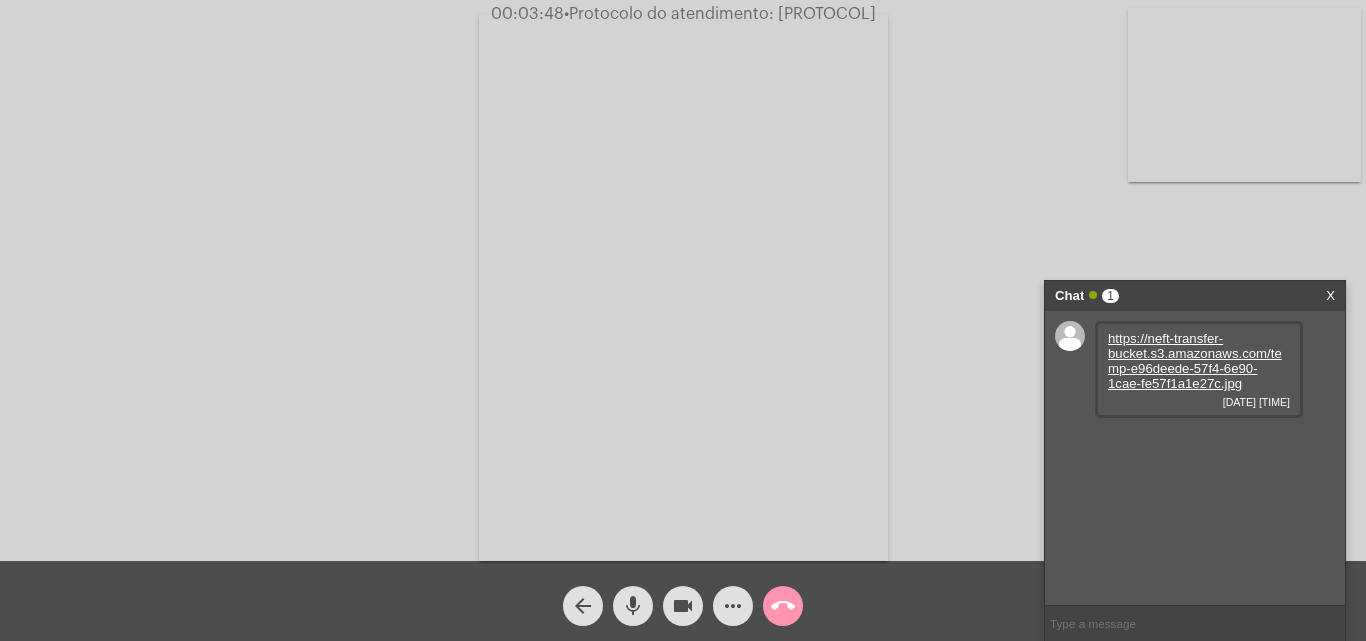 click on "https://neft-transfer-bucket.s3.amazonaws.com/temp-e96deede-57f4-6e90-1cae-fe57f1a1e27c.jpg" at bounding box center (1195, 361) 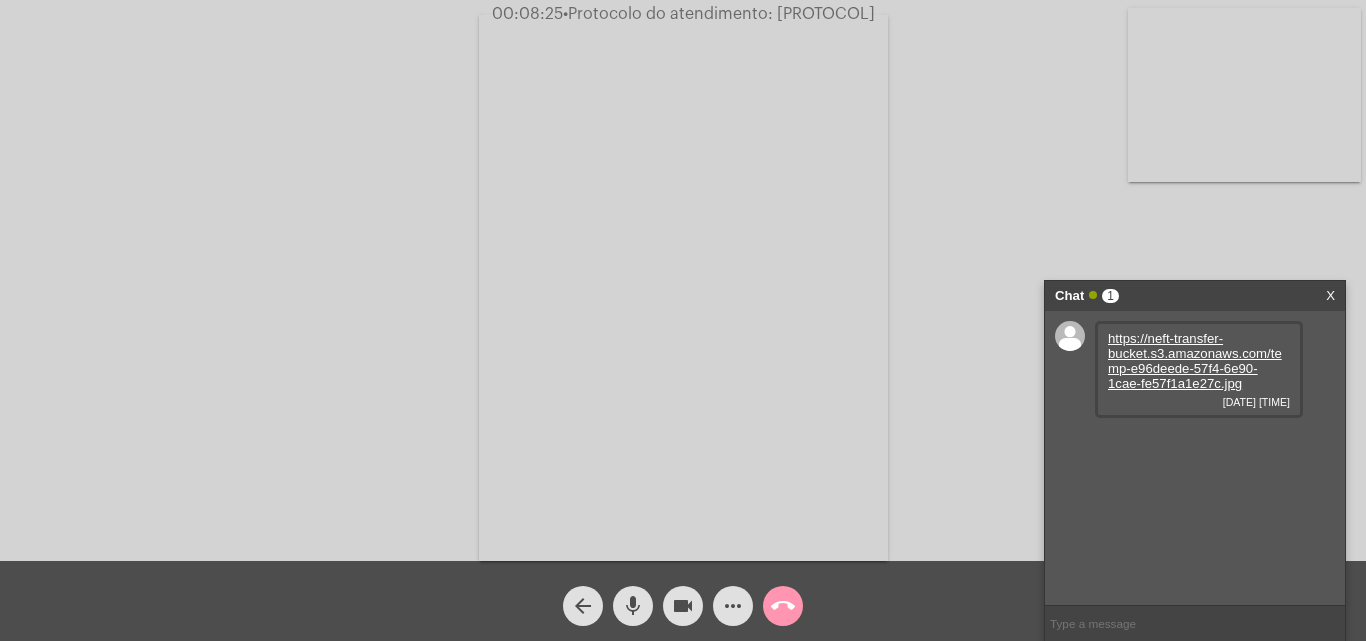 click on "•  Protocolo do atendimento: [PROTOCOL]" 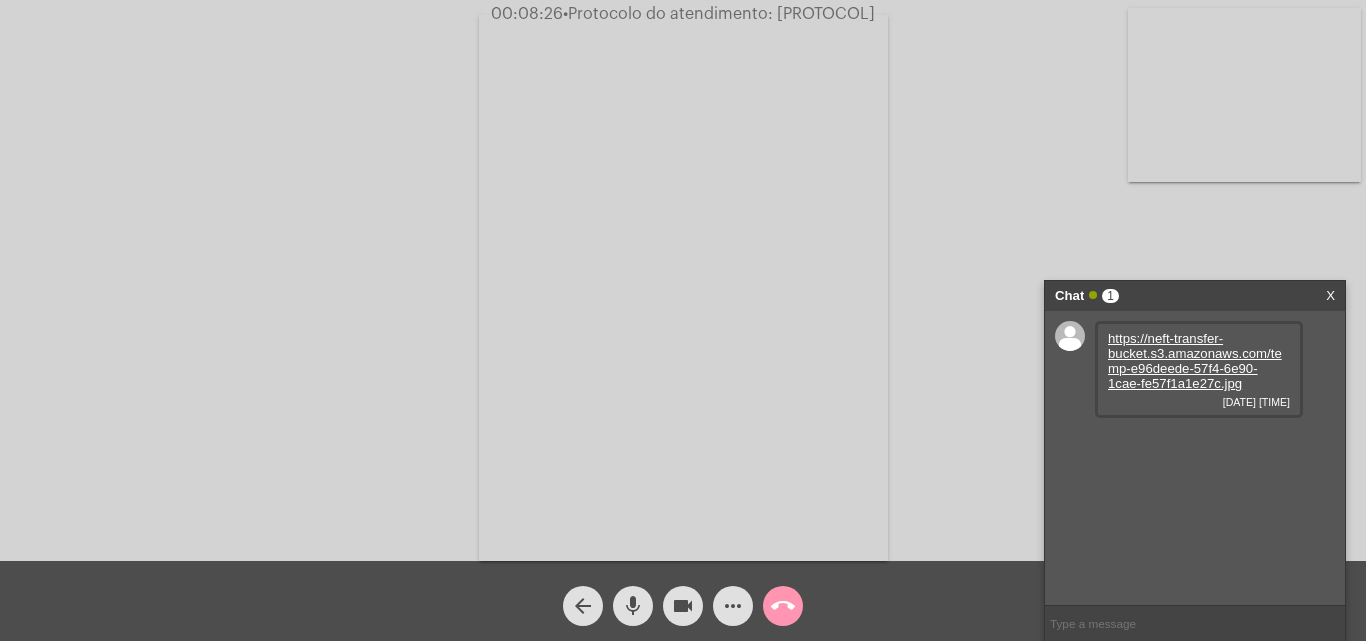 copy on "[PROTOCOL]" 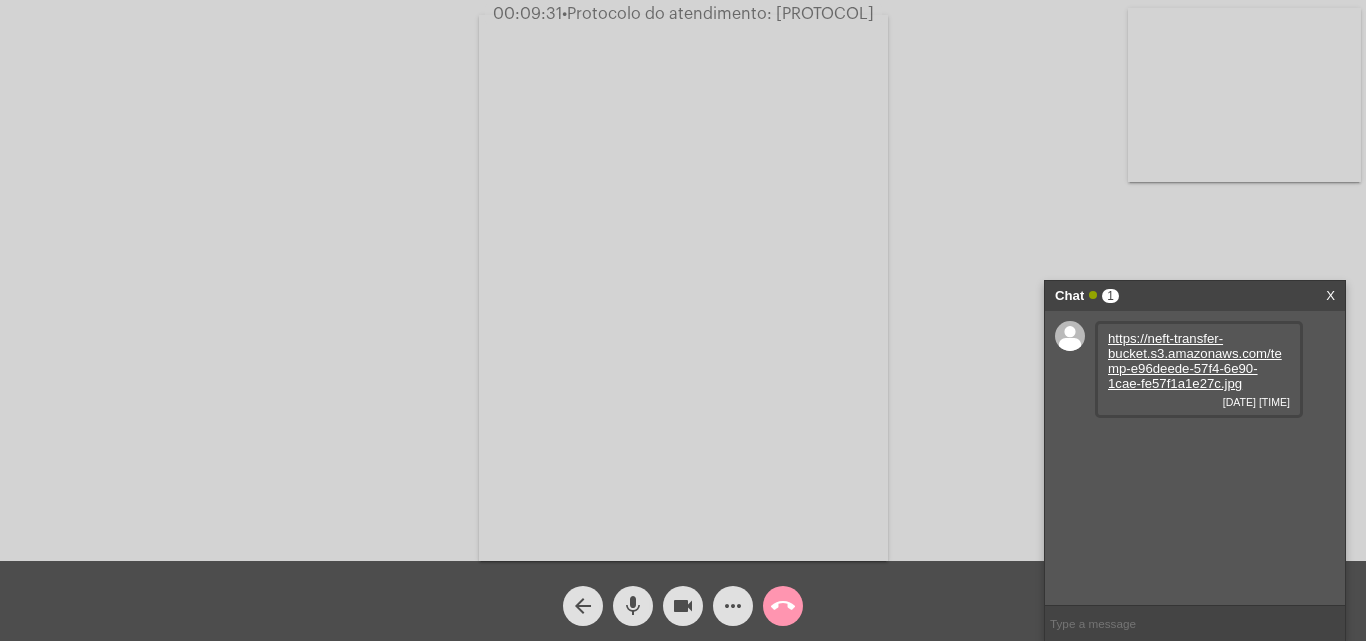 copy on "[PROTOCOL]" 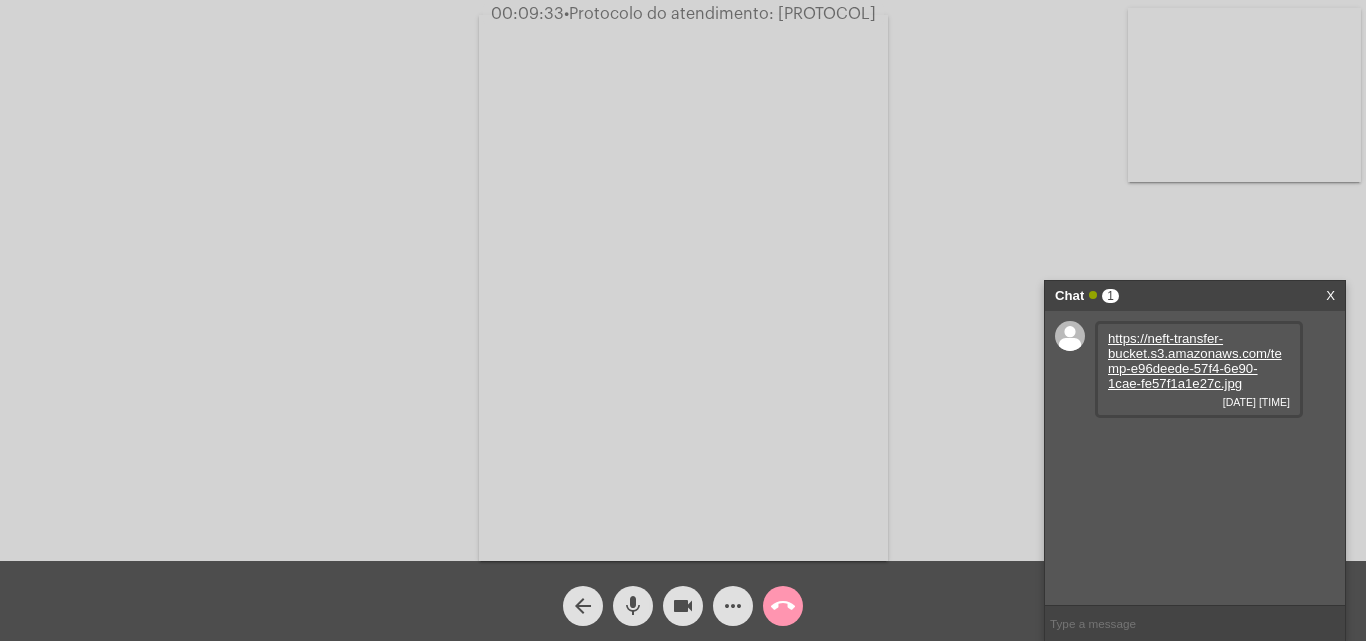 drag, startPoint x: 803, startPoint y: 14, endPoint x: 849, endPoint y: 58, distance: 63.655323 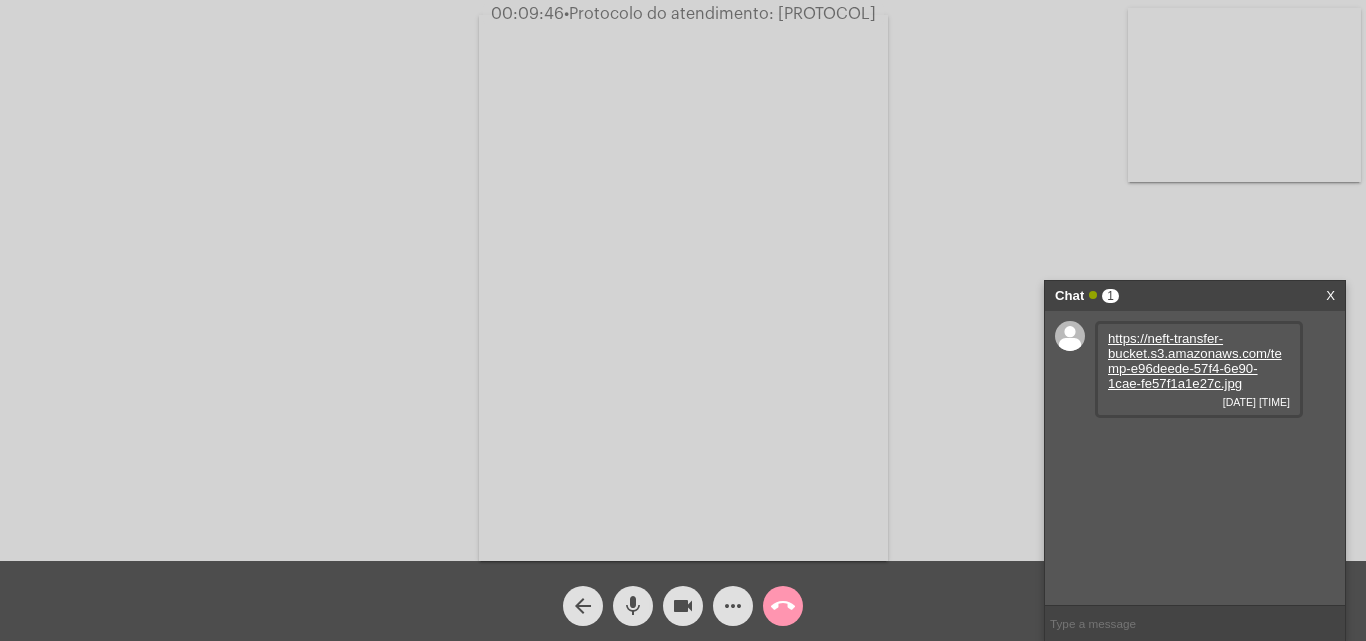 click on "call_end" 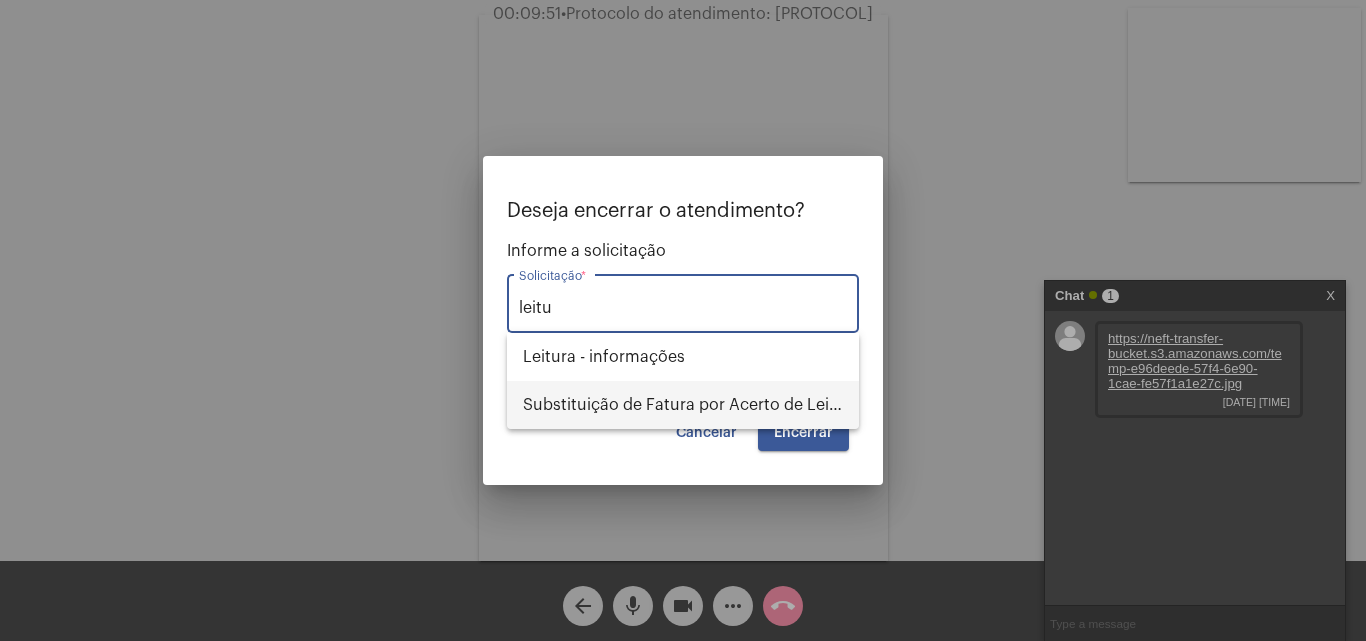click on "Substituição de Fatura por Acerto de Leitura" at bounding box center (683, 405) 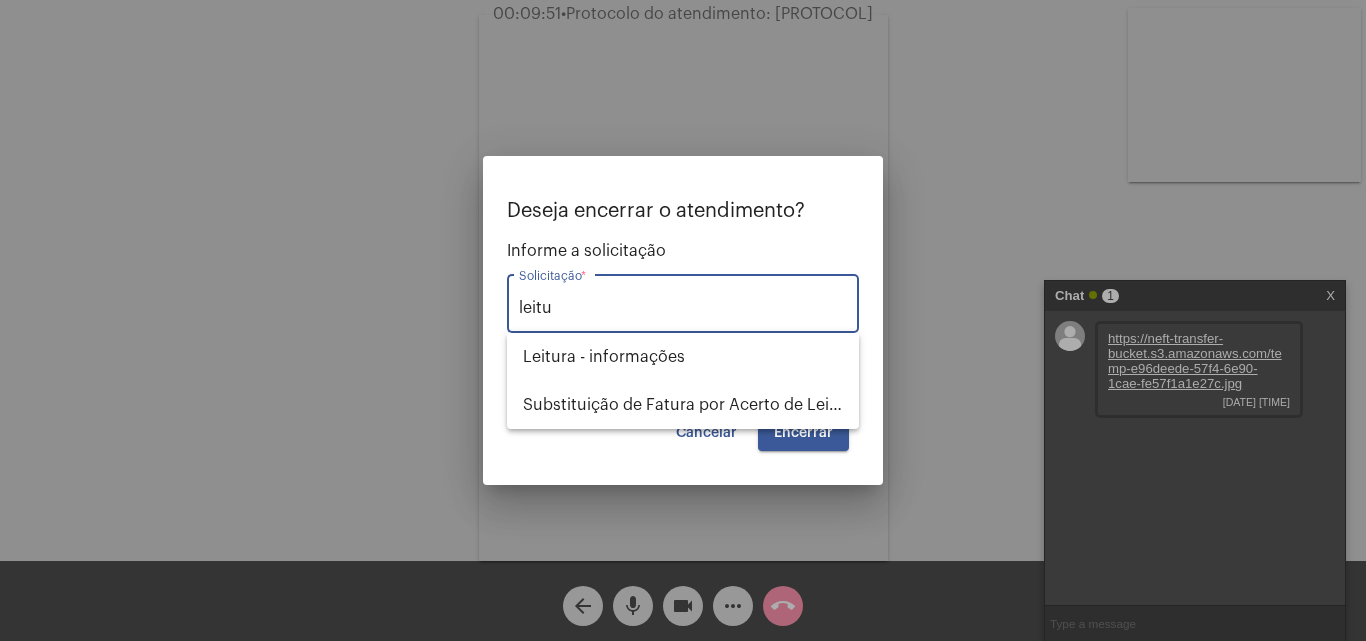 type on "Substituição de Fatura por Acerto de Leitura" 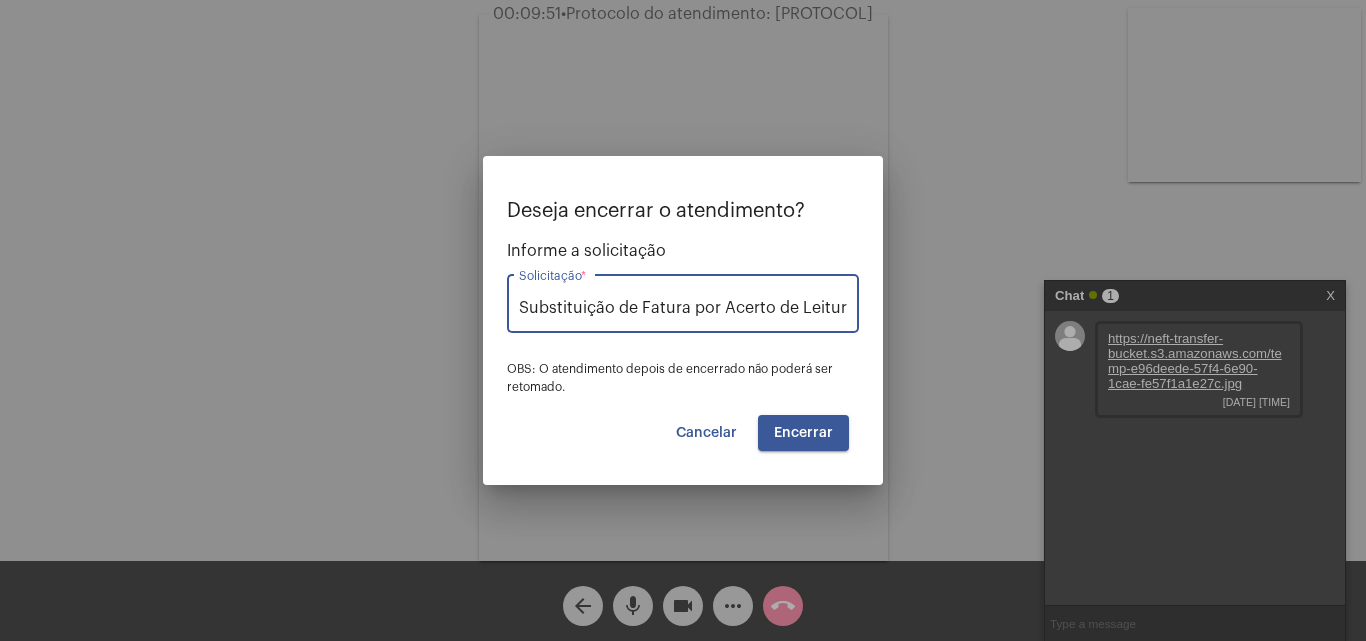 scroll, scrollTop: 0, scrollLeft: 3, axis: horizontal 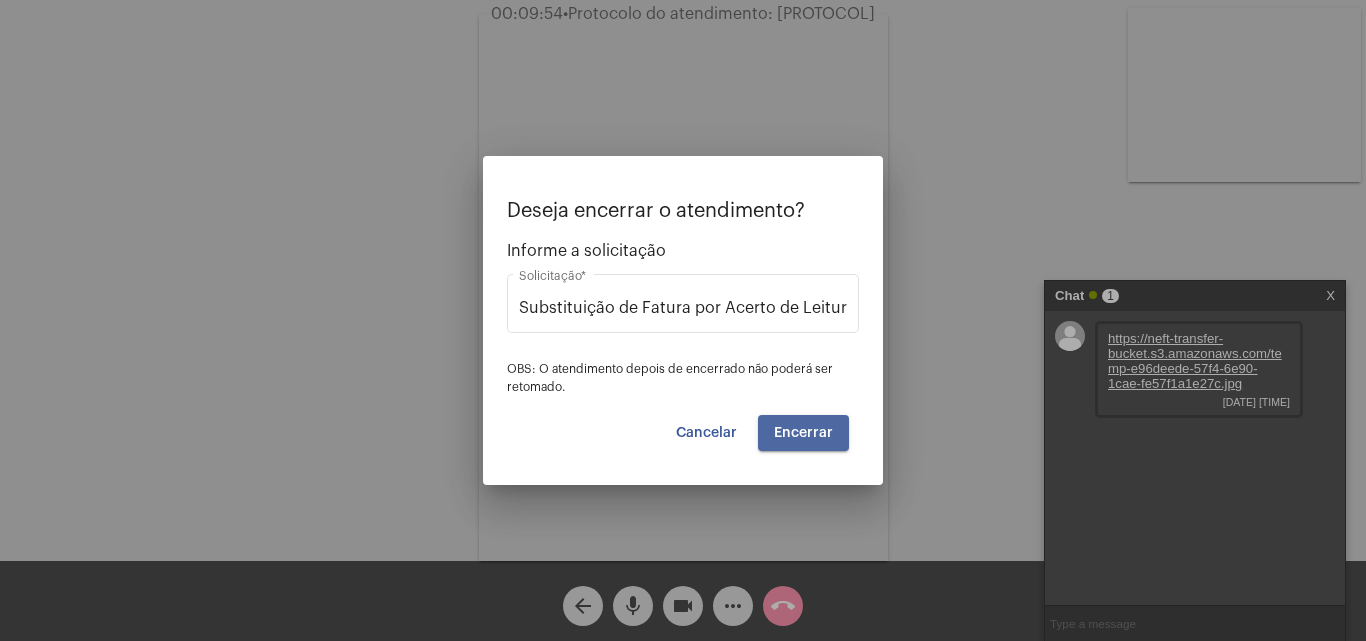 click on "Encerrar" at bounding box center [803, 433] 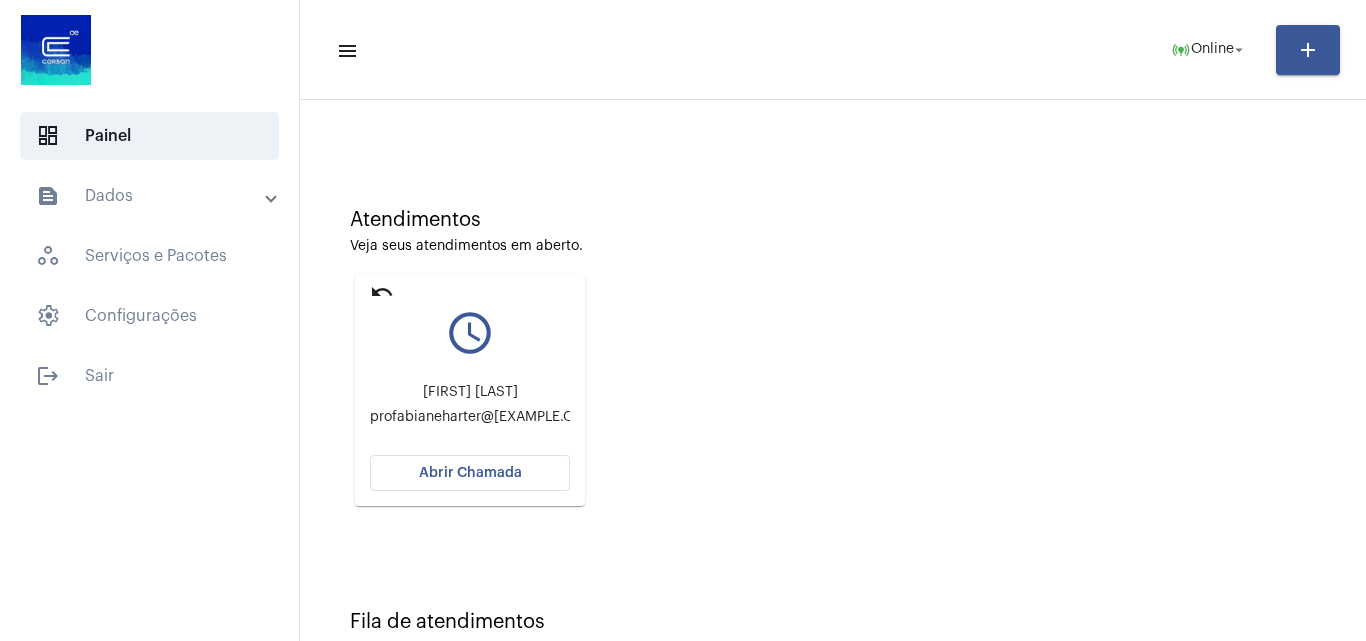 scroll, scrollTop: 141, scrollLeft: 0, axis: vertical 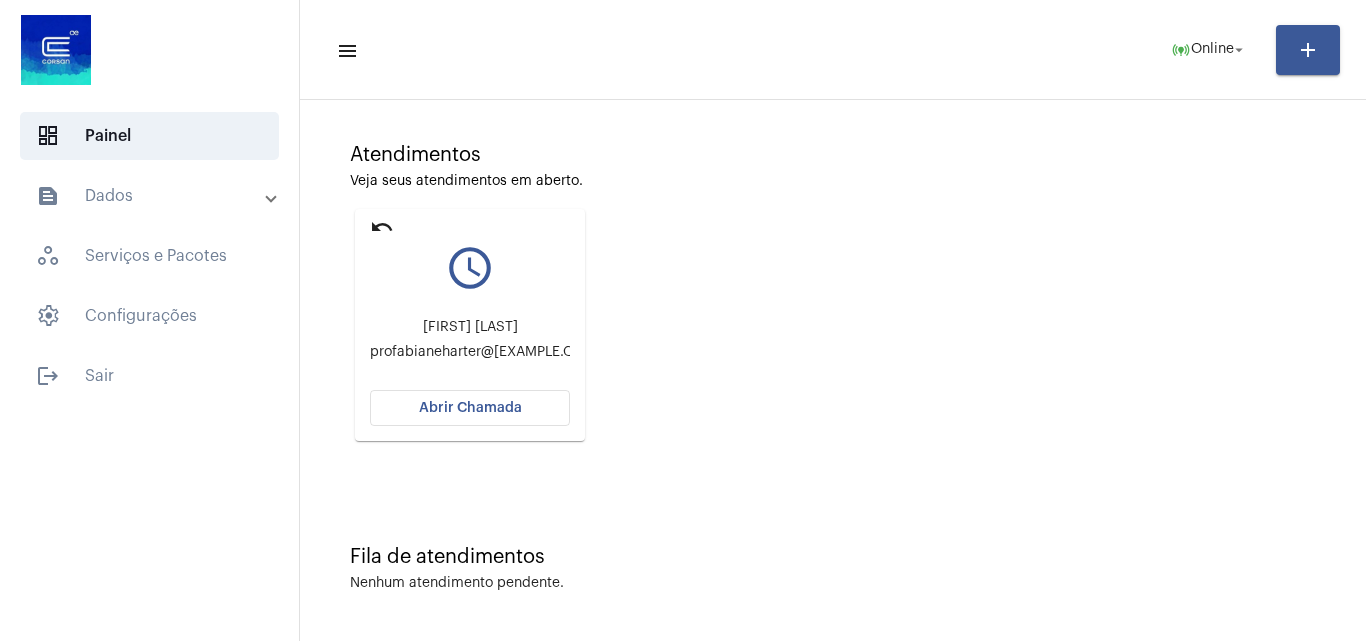 click on "Abrir Chamada" 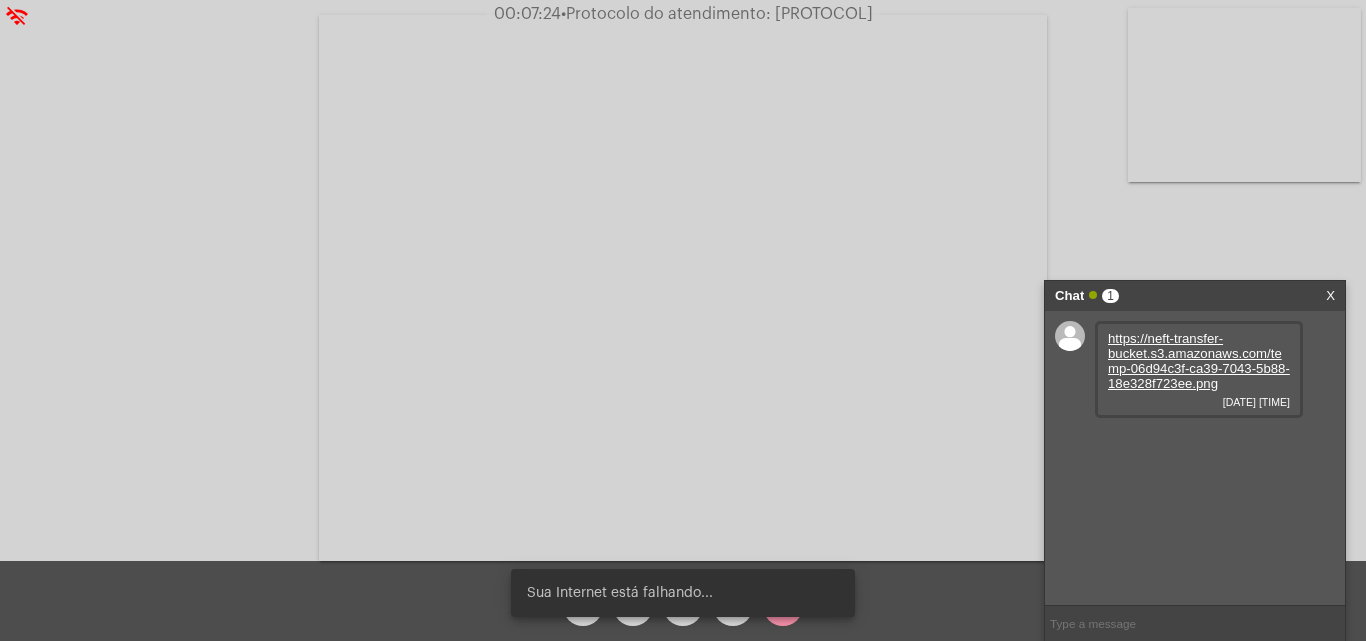 click on "https://neft-transfer-bucket.s3.amazonaws.com/temp-06d94c3f-ca39-7043-5b88-18e328f723ee.png" at bounding box center (1199, 361) 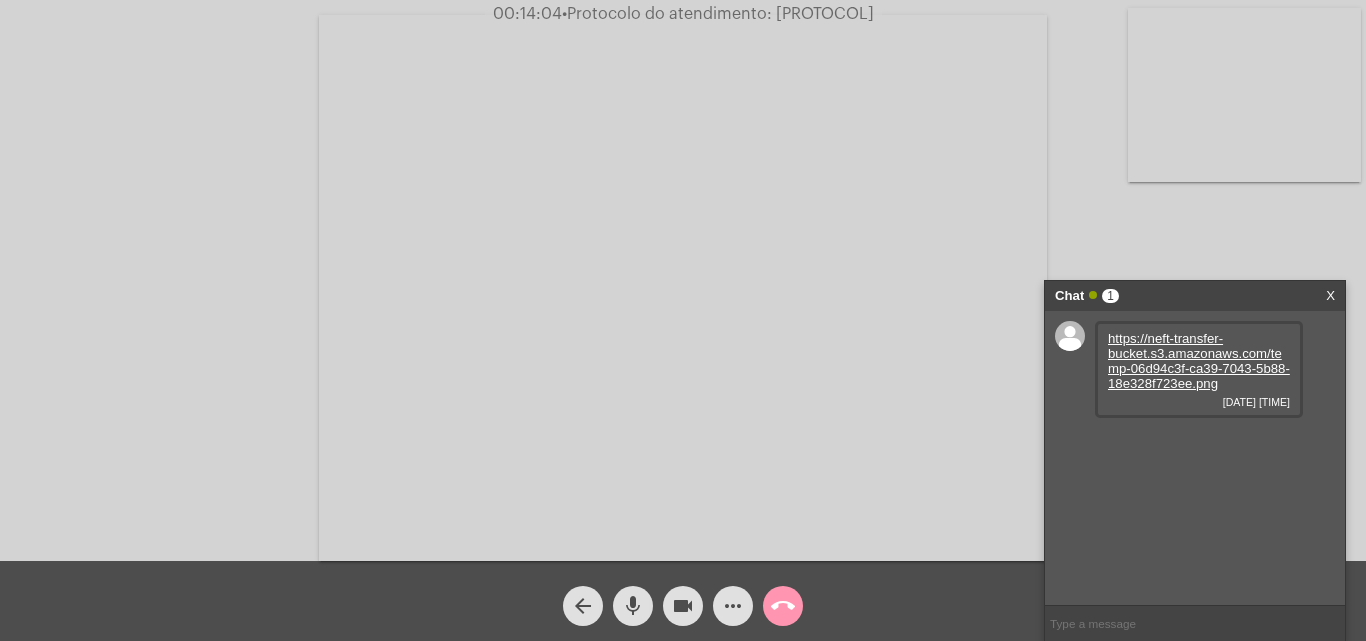 click on "•  Protocolo do atendimento: [PROTOCOL]" 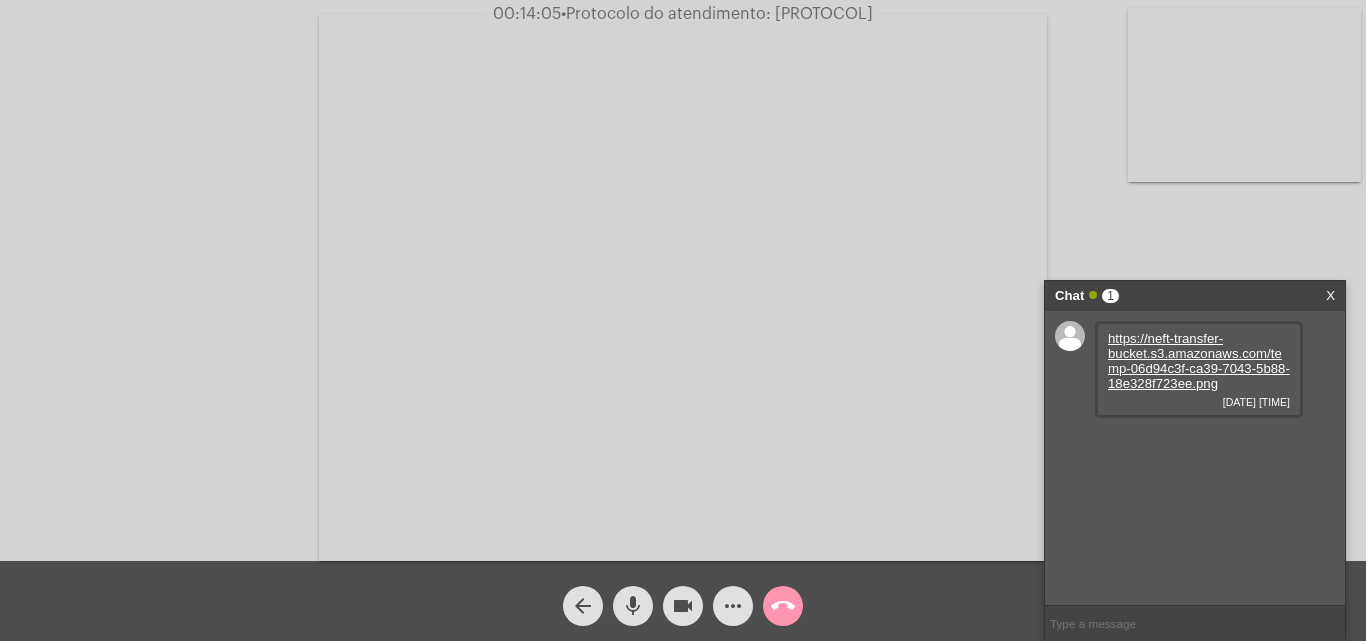 click on "•  Protocolo do atendimento: [PROTOCOL]" 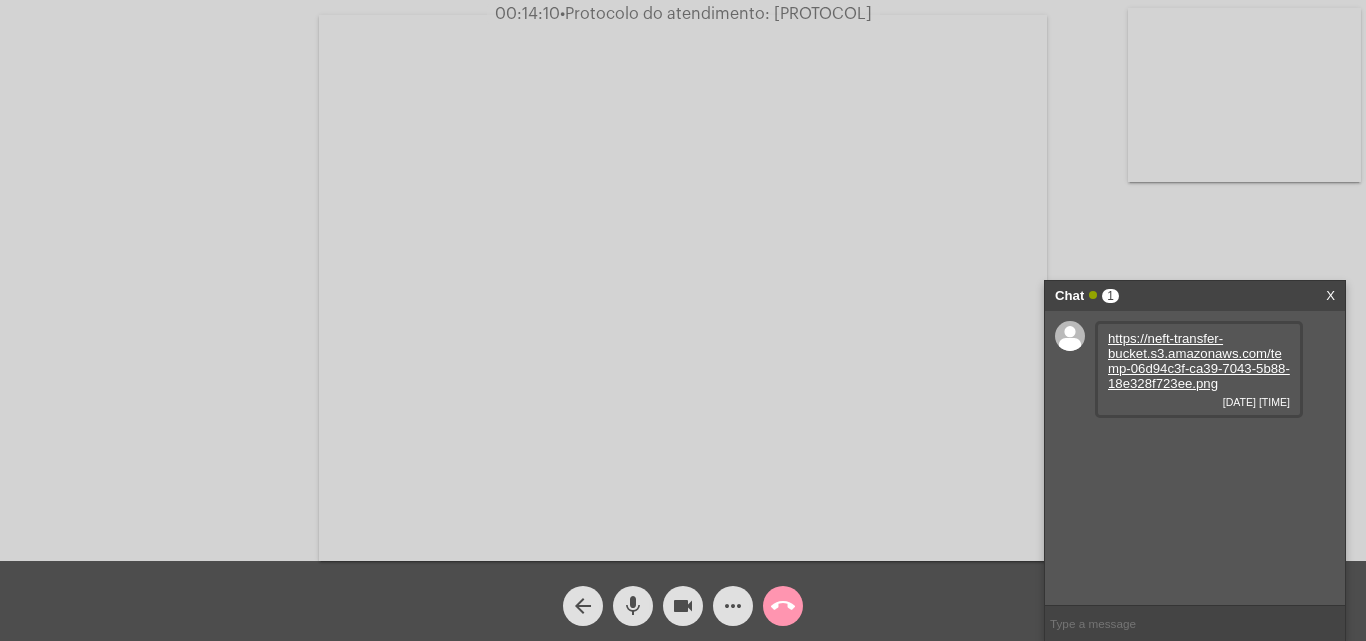 click on "Acessando Câmera e Microfone..." 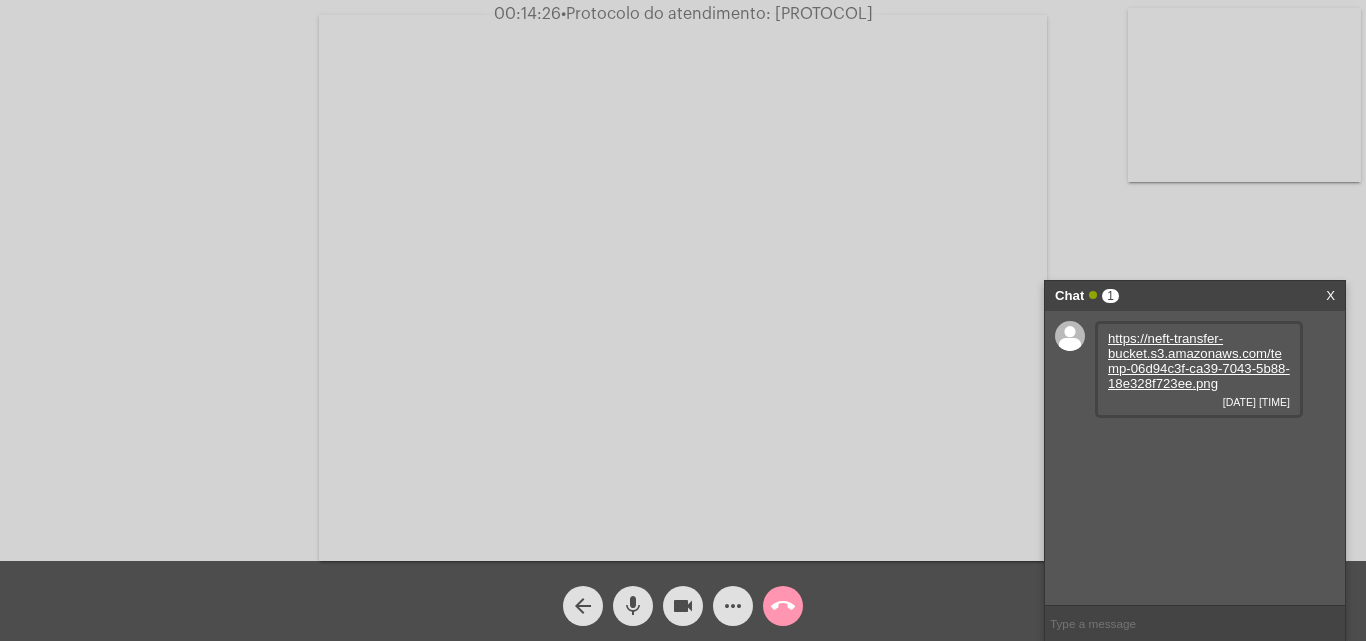 click on "call_end" 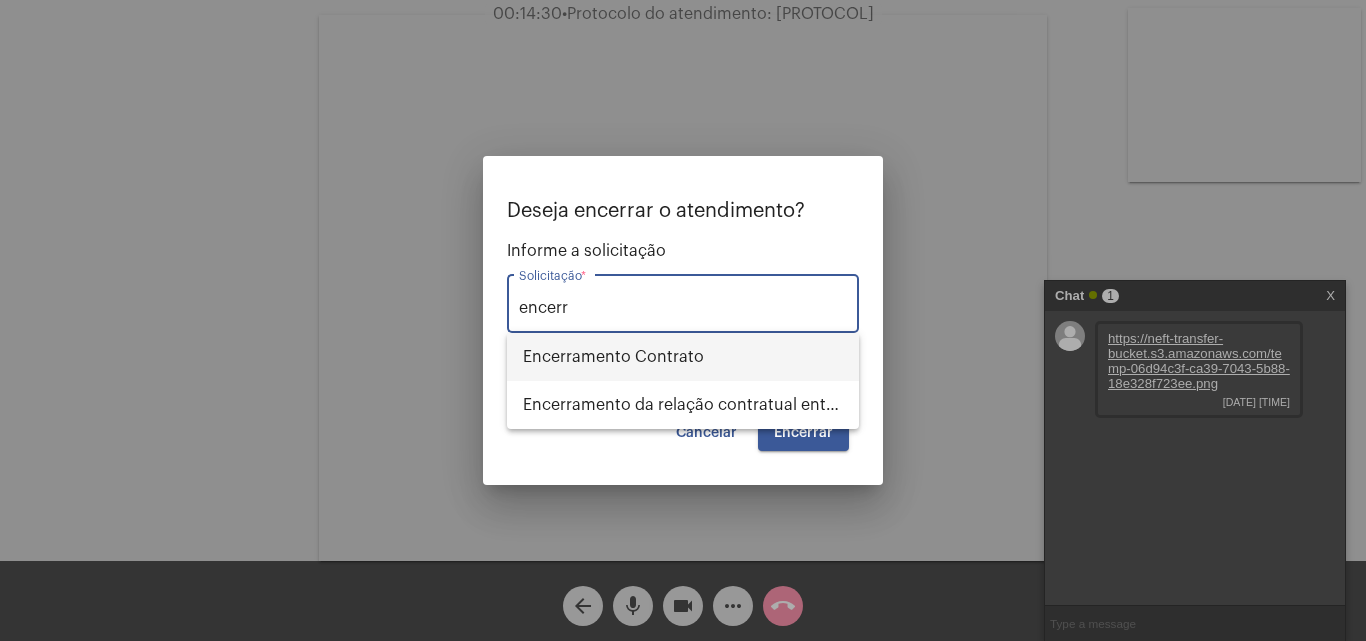 click on "Encerramento Contrato" at bounding box center (683, 357) 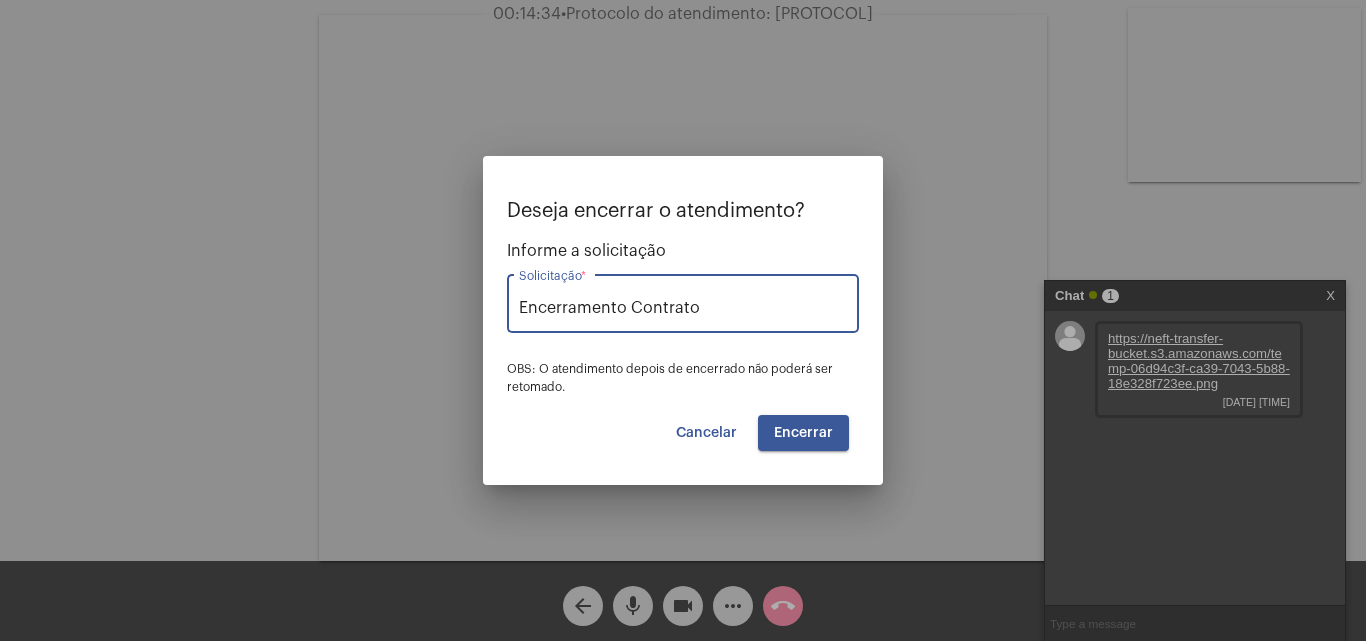 click on "Encerrar" at bounding box center (803, 433) 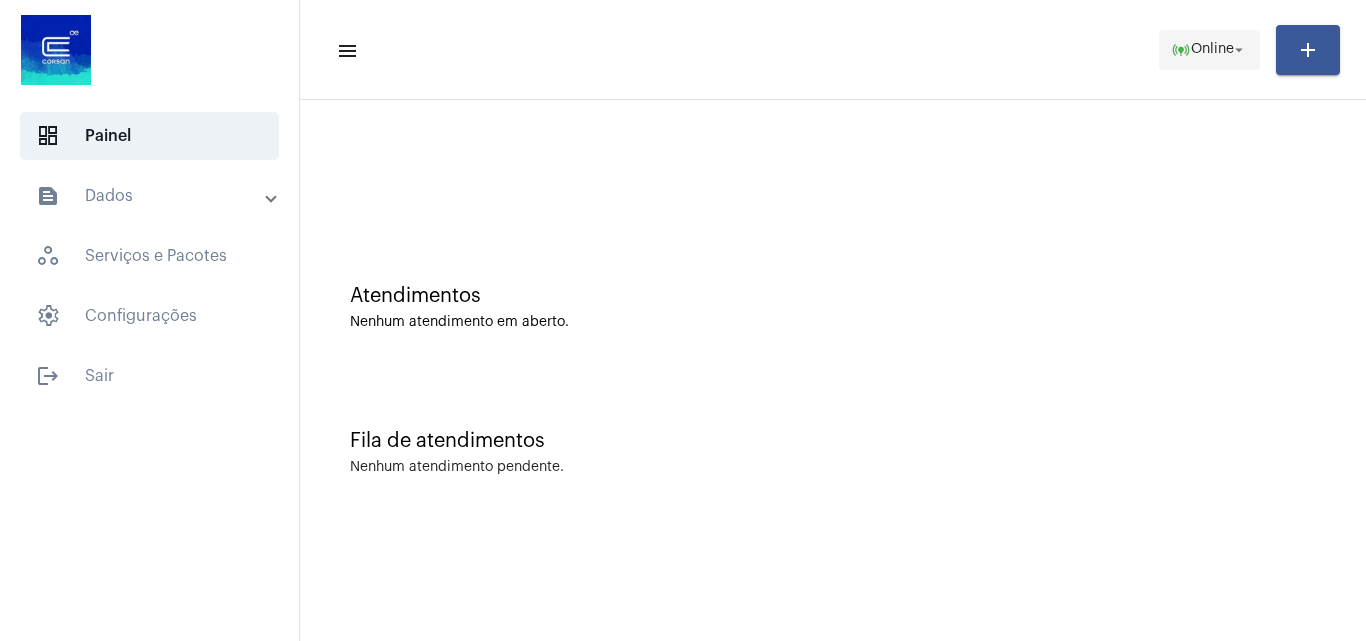 click on "online_prediction  Online arrow_drop_down" 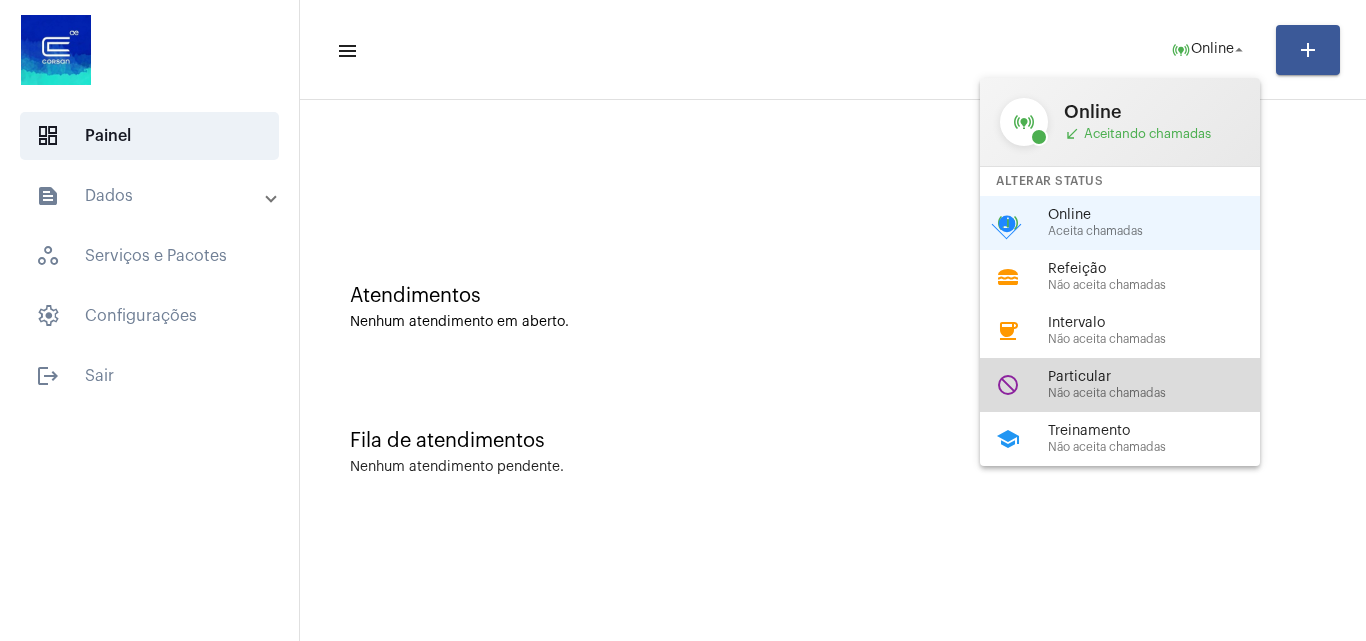 click on "Particular" at bounding box center [1162, 377] 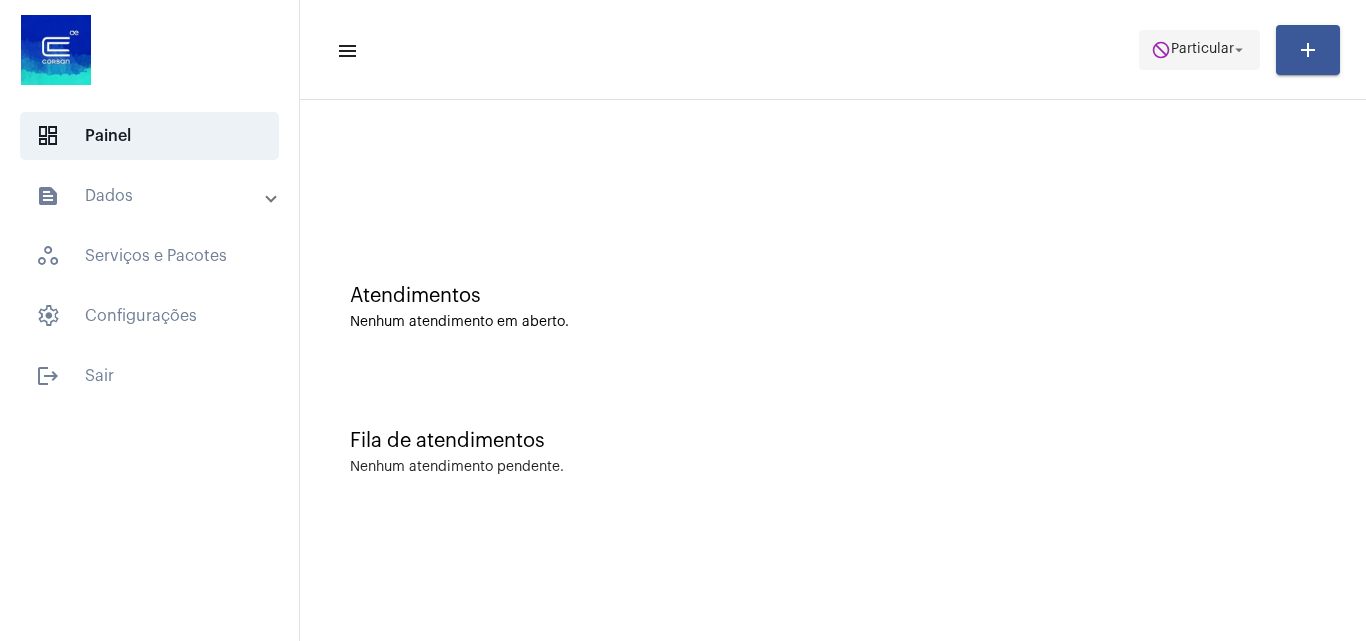 click on "Particular" 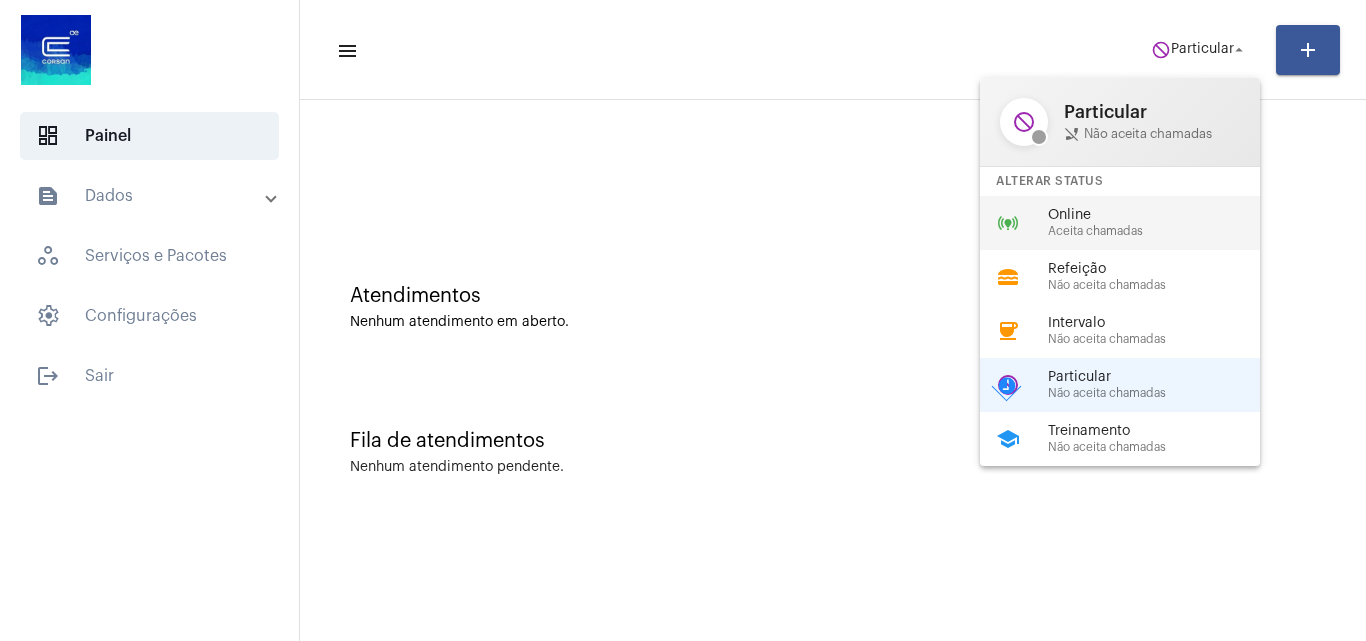 click on "Aceita chamadas" at bounding box center (1162, 231) 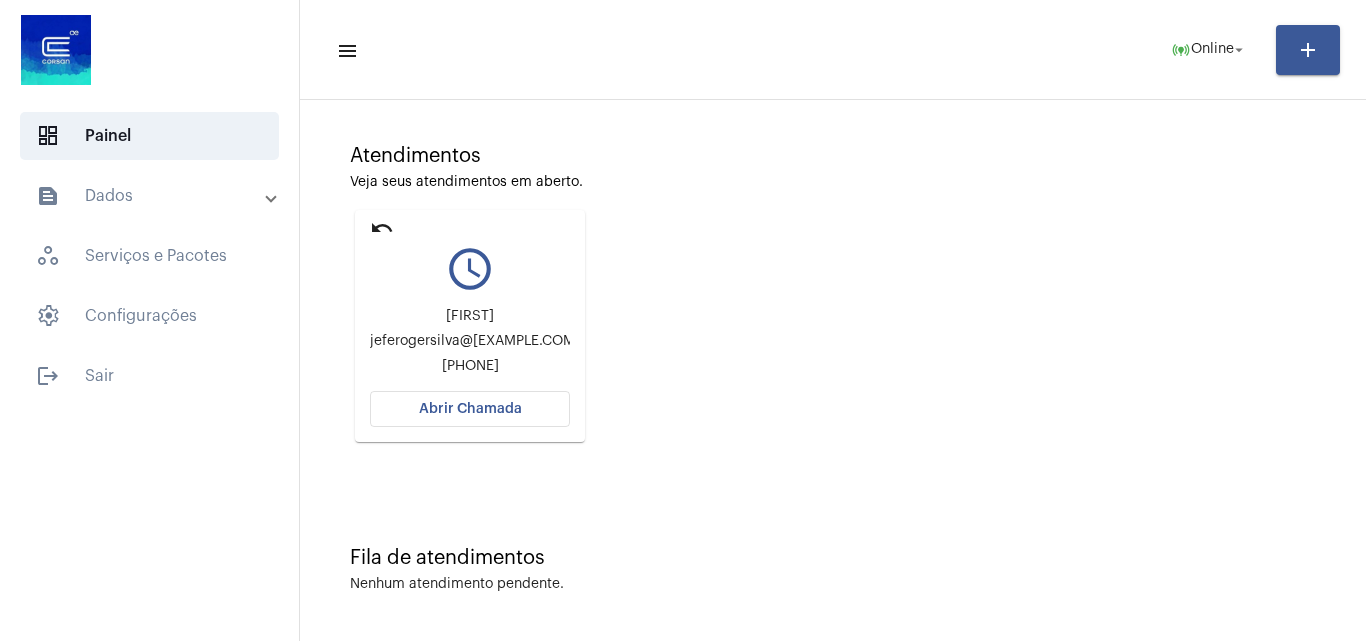 scroll, scrollTop: 141, scrollLeft: 0, axis: vertical 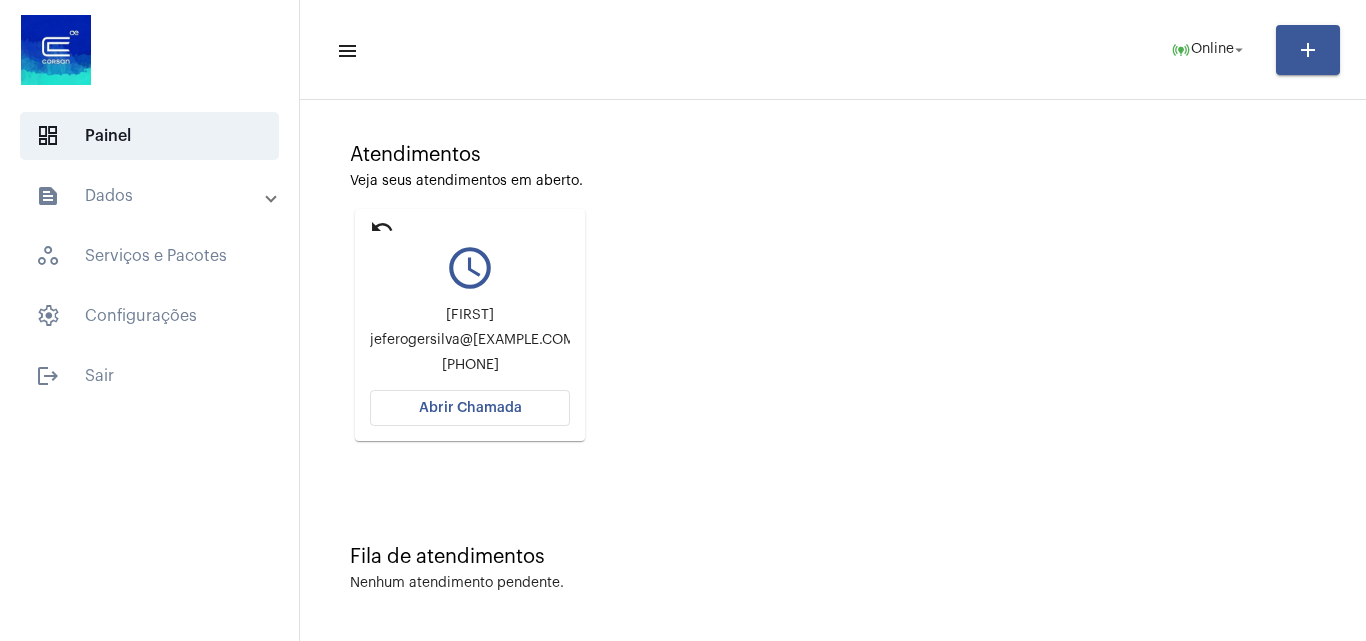 click on "Abrir Chamada" 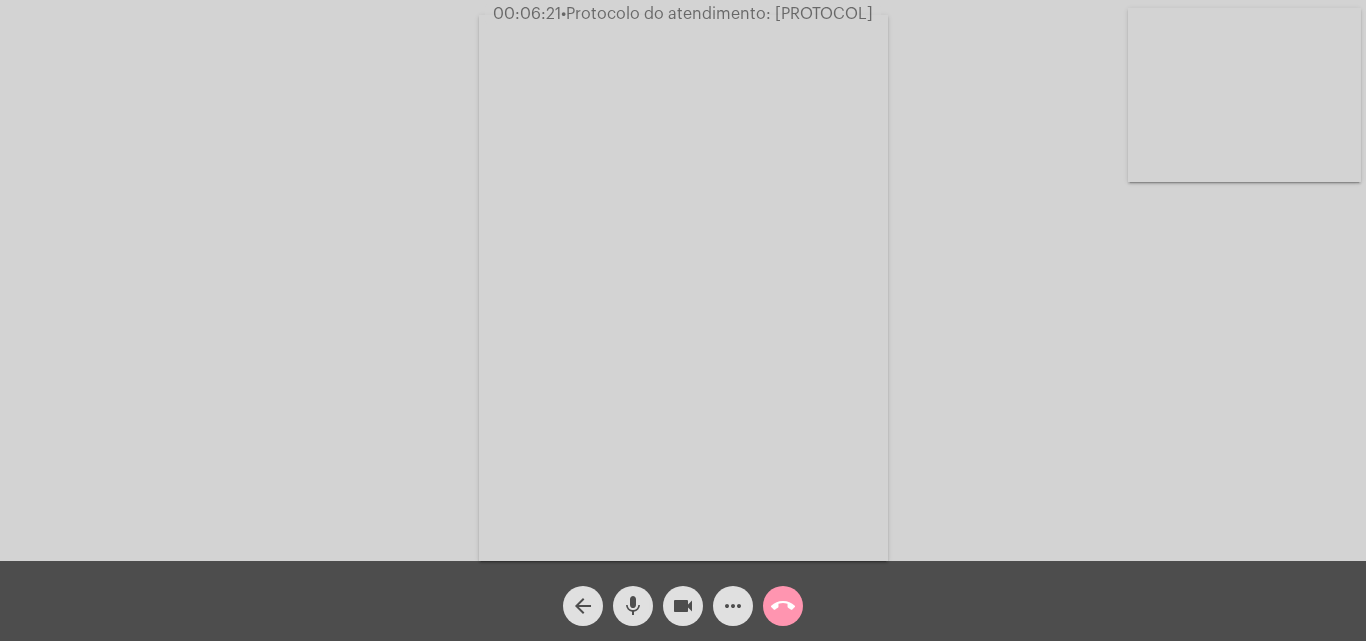 click on "•  Protocolo do atendimento: [PROTOCOL]" 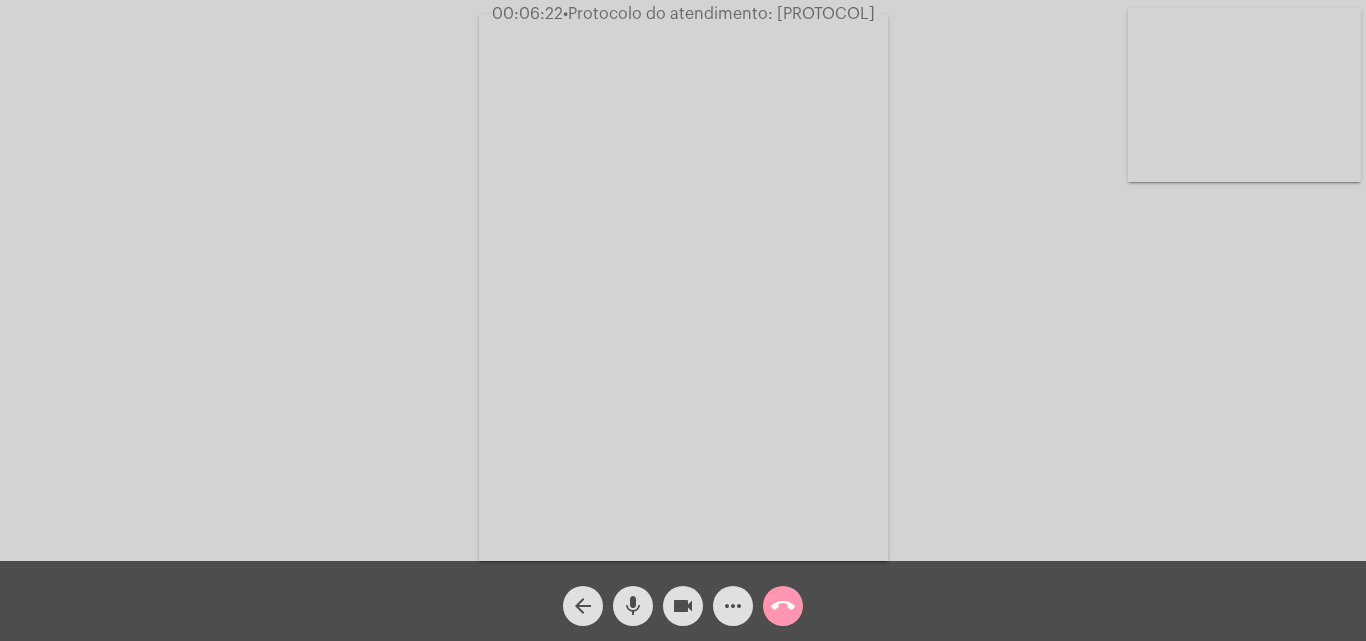 copy on "[PROTOCOL]" 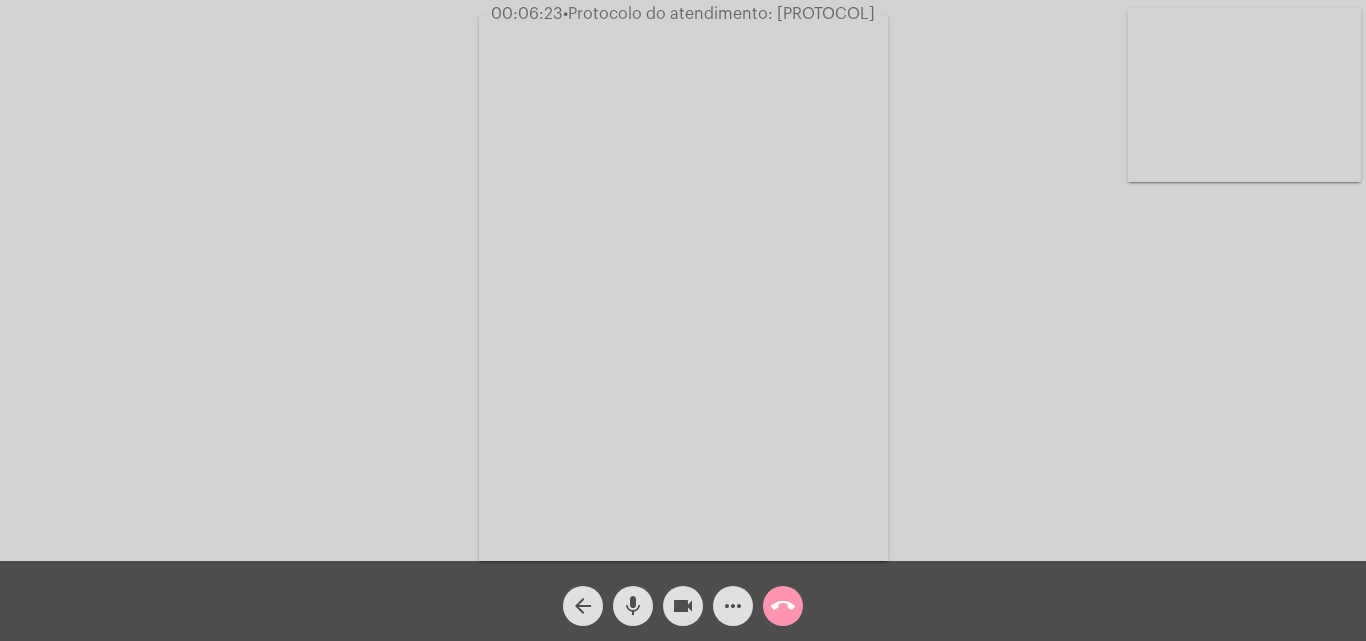 click on "Acessando Câmera e Microfone..." 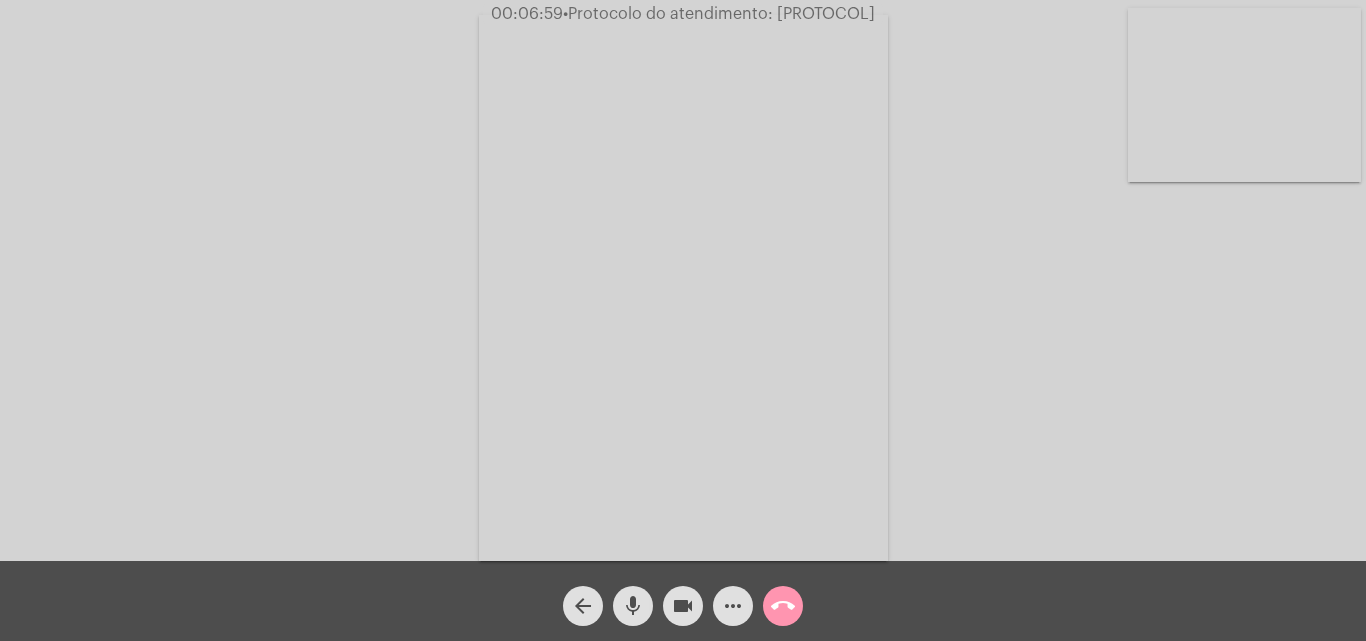click on "•  Protocolo do atendimento: [PROTOCOL]" 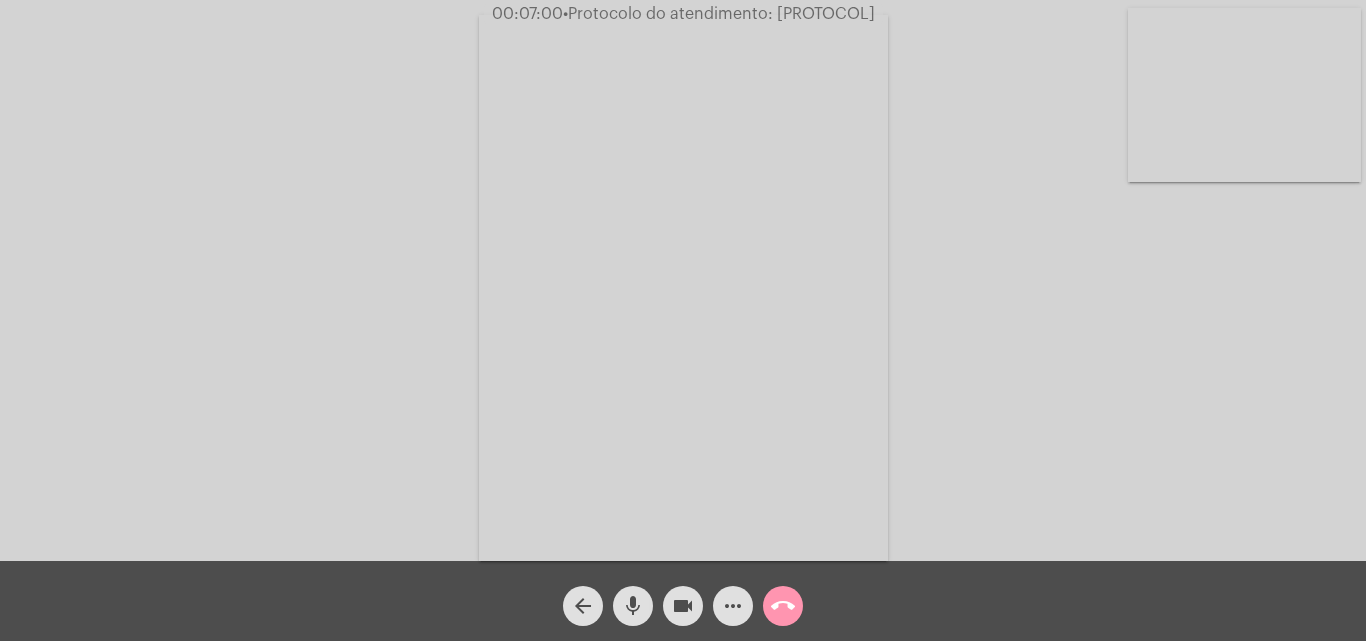 copy on "[PROTOCOL]" 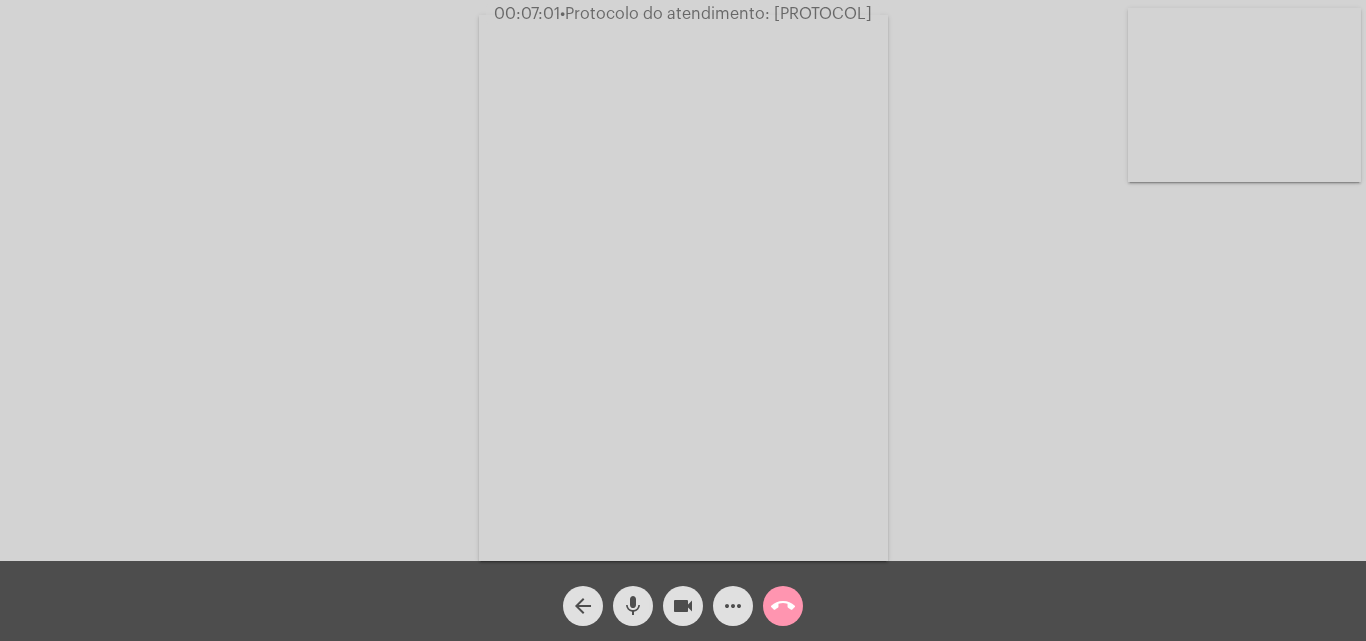 click on "•  Protocolo do atendimento: [PROTOCOL]" 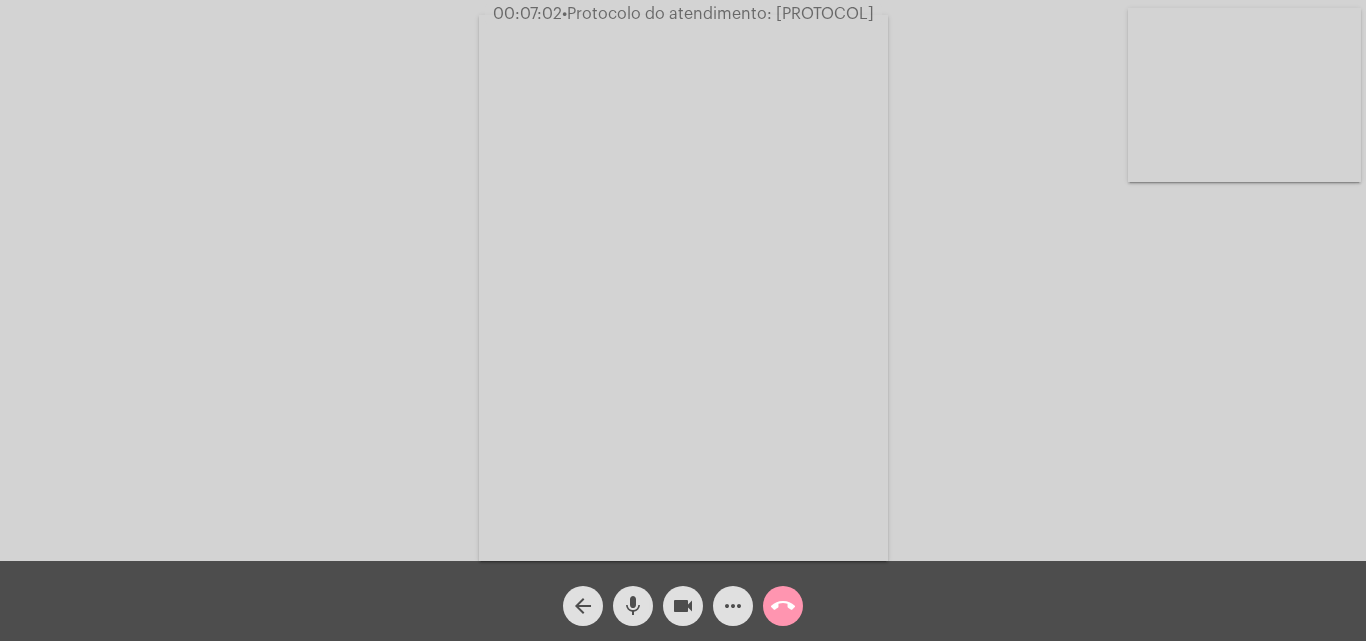 click on "•  Protocolo do atendimento: [PROTOCOL]" 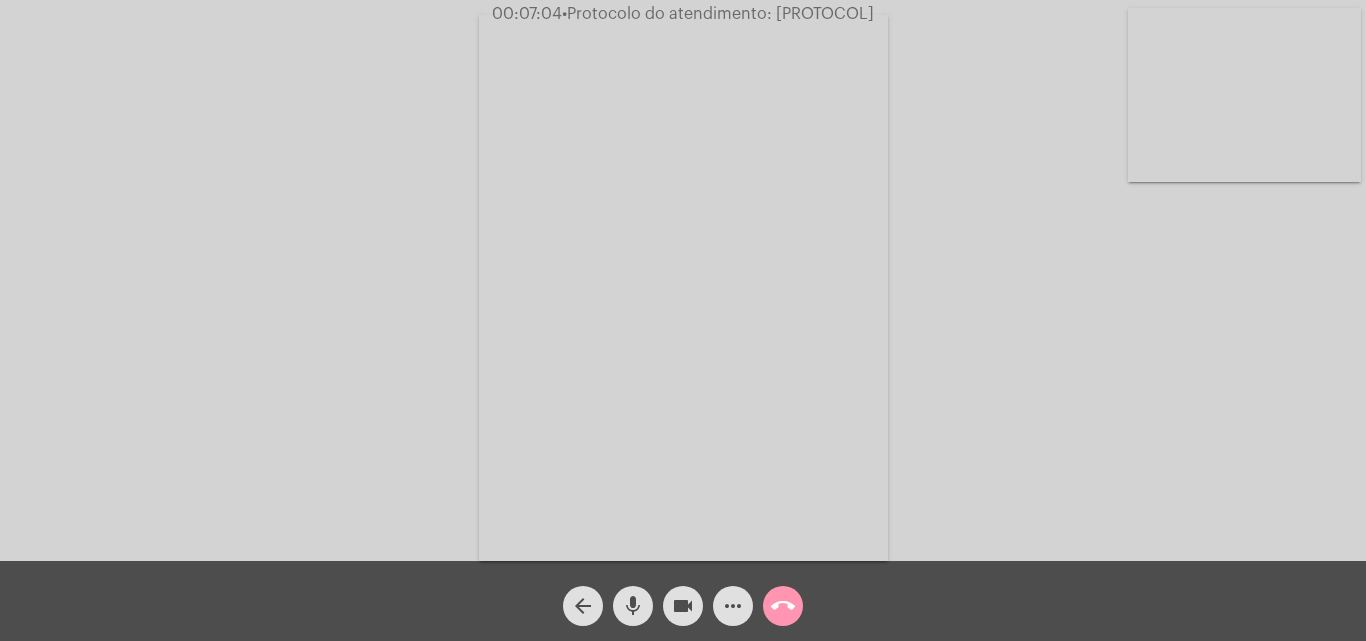 click on "•  Protocolo do atendimento: [PROTOCOL]" 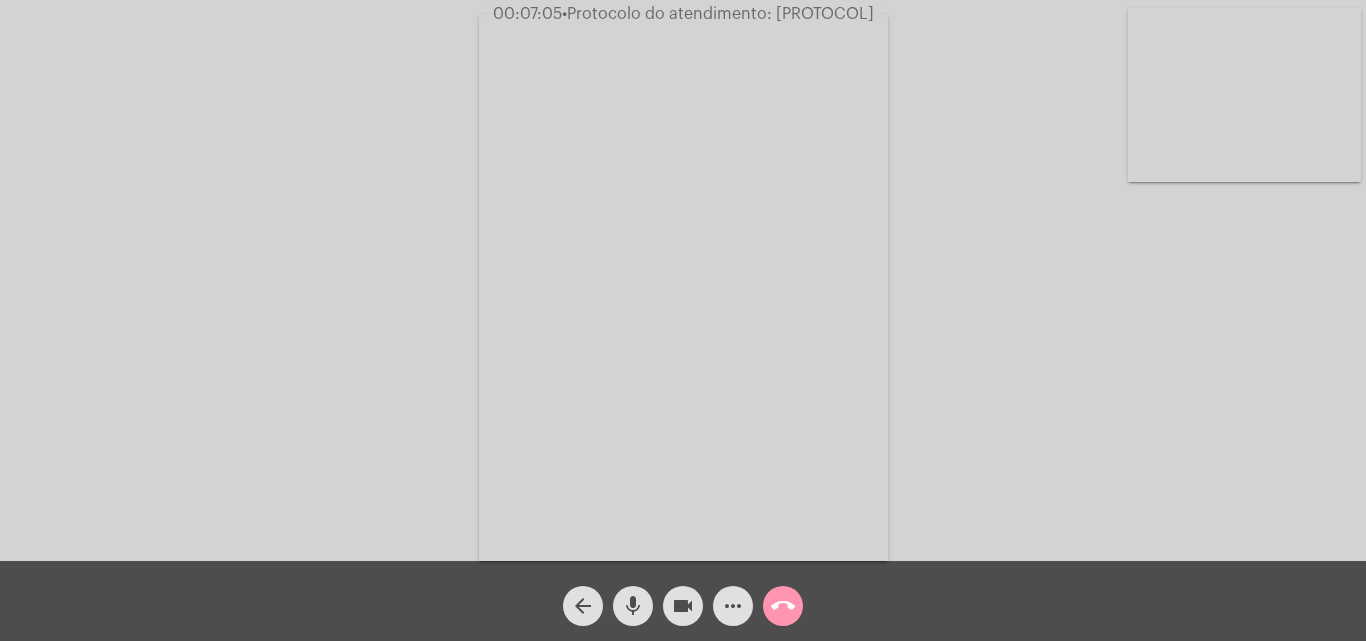 click on "•  Protocolo do atendimento: [PROTOCOL]" 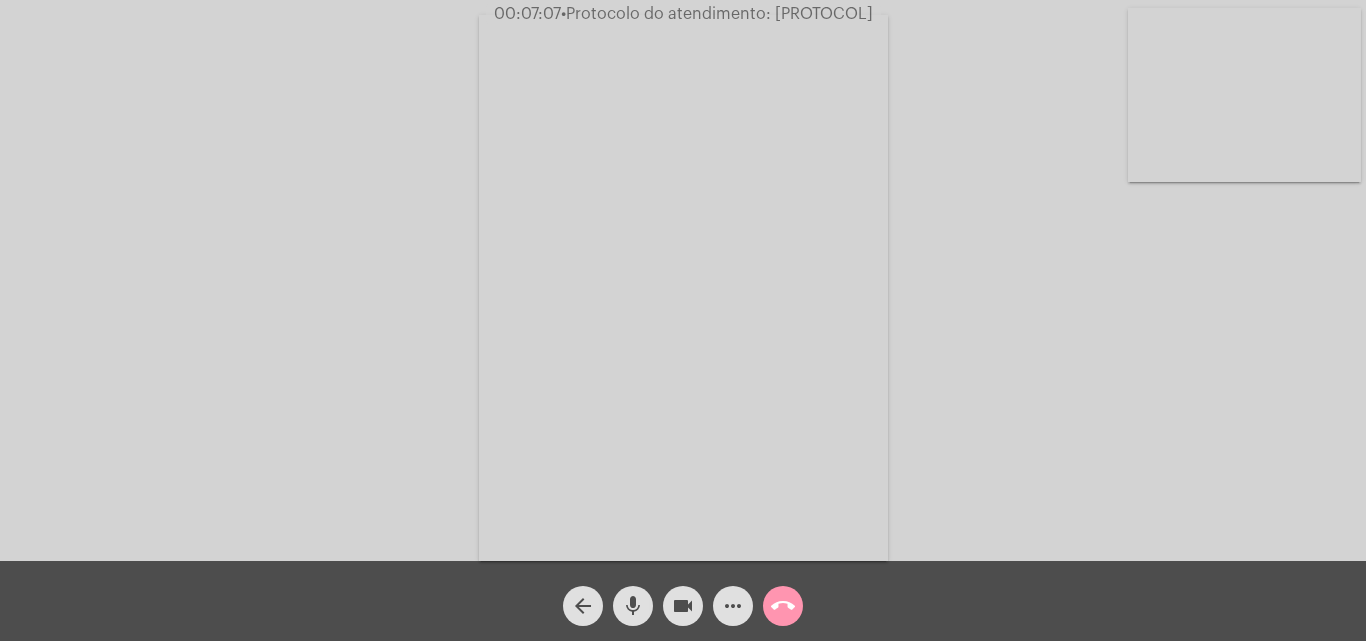 click on "•  Protocolo do atendimento: [PROTOCOL]" 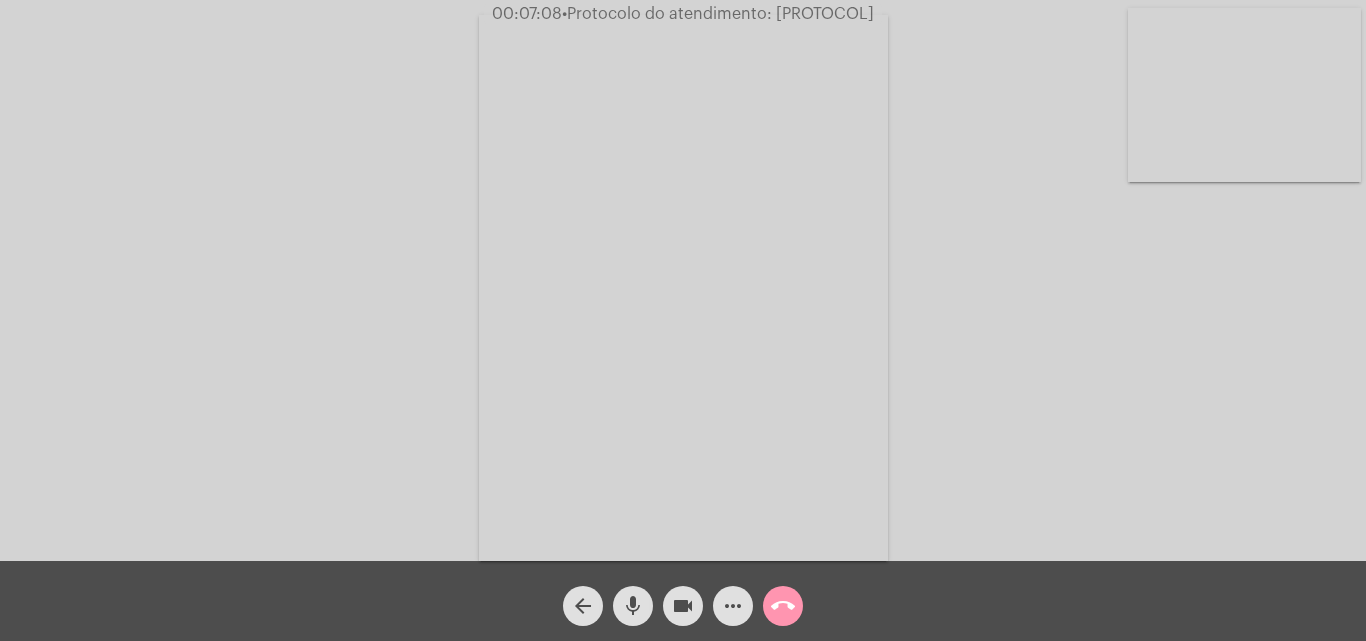 copy on "[PROTOCOL]" 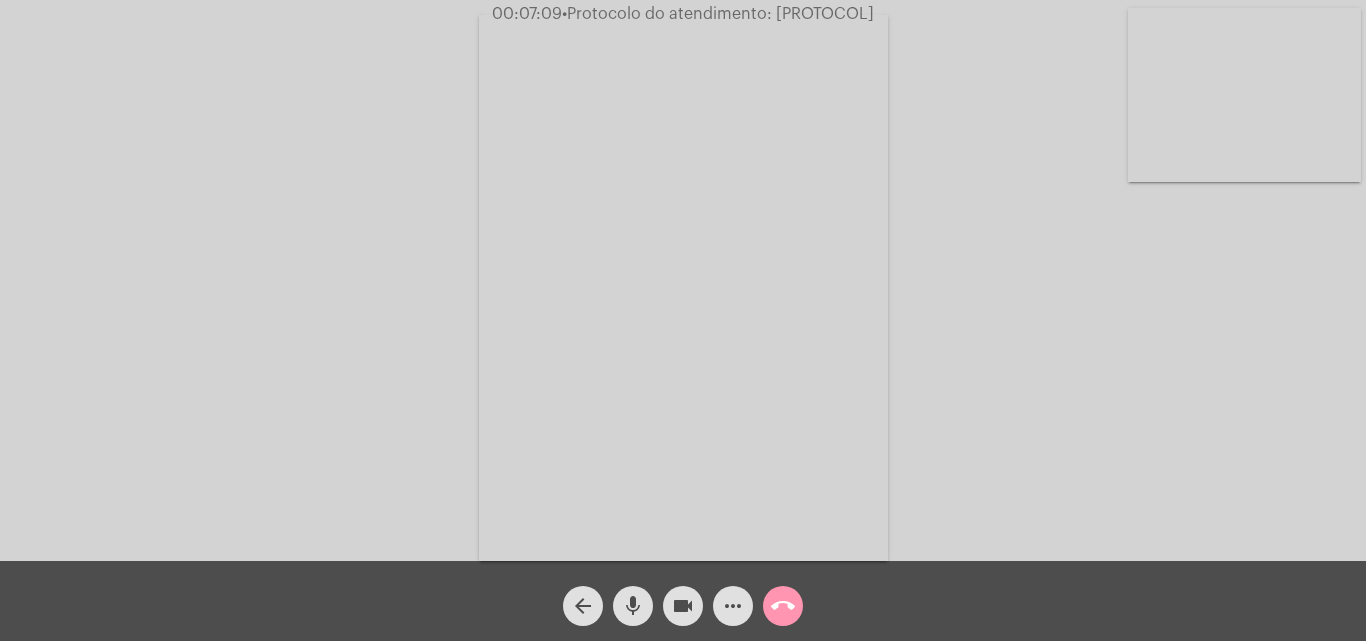 click on "call_end" 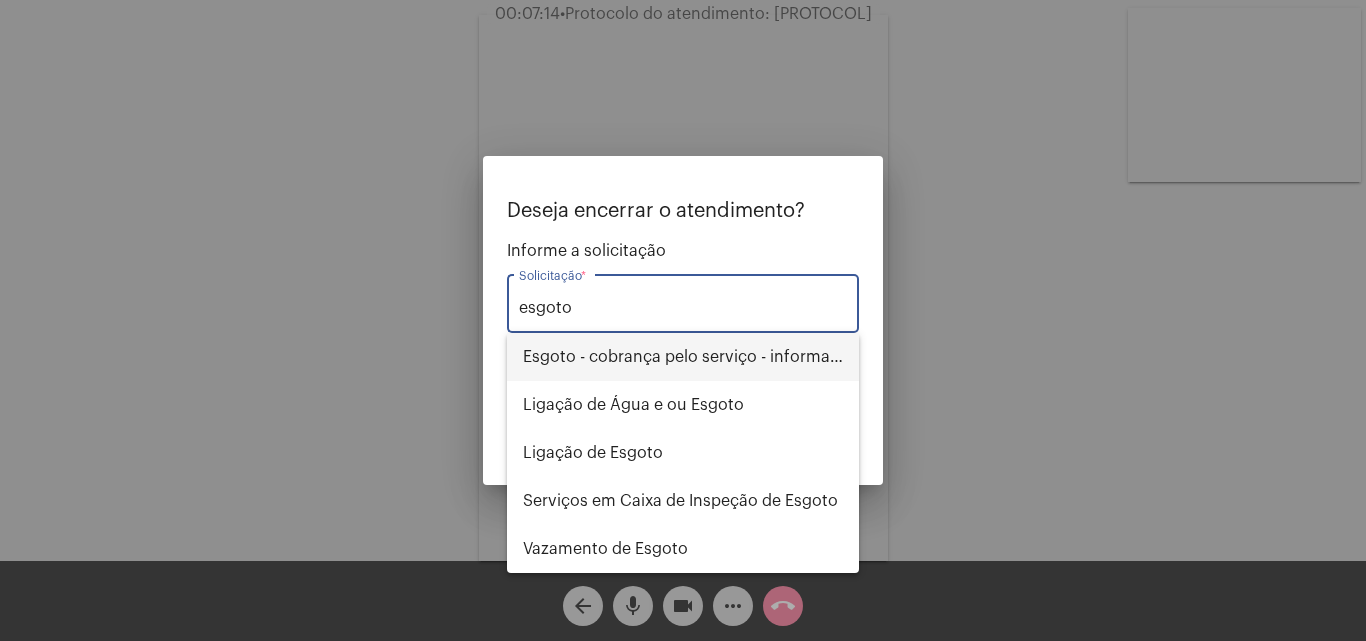 click on "Esgoto - cobrança pelo serviço - informações" at bounding box center [683, 357] 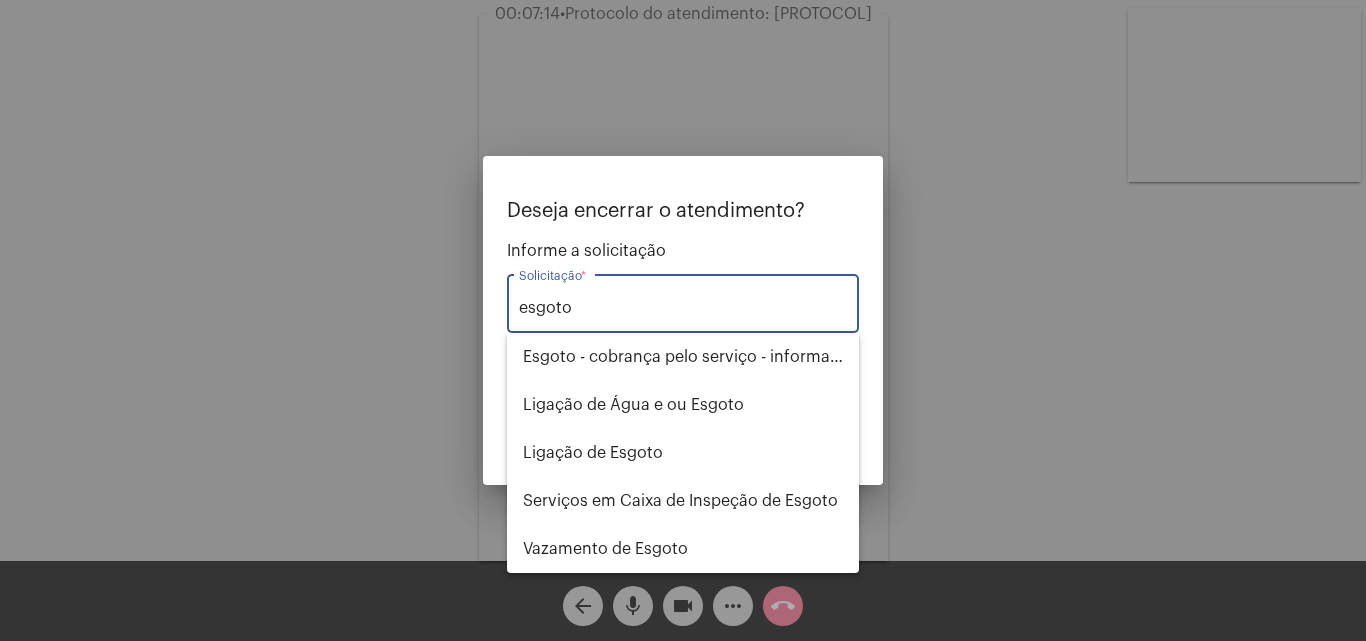 type on "Esgoto - cobrança pelo serviço - informações" 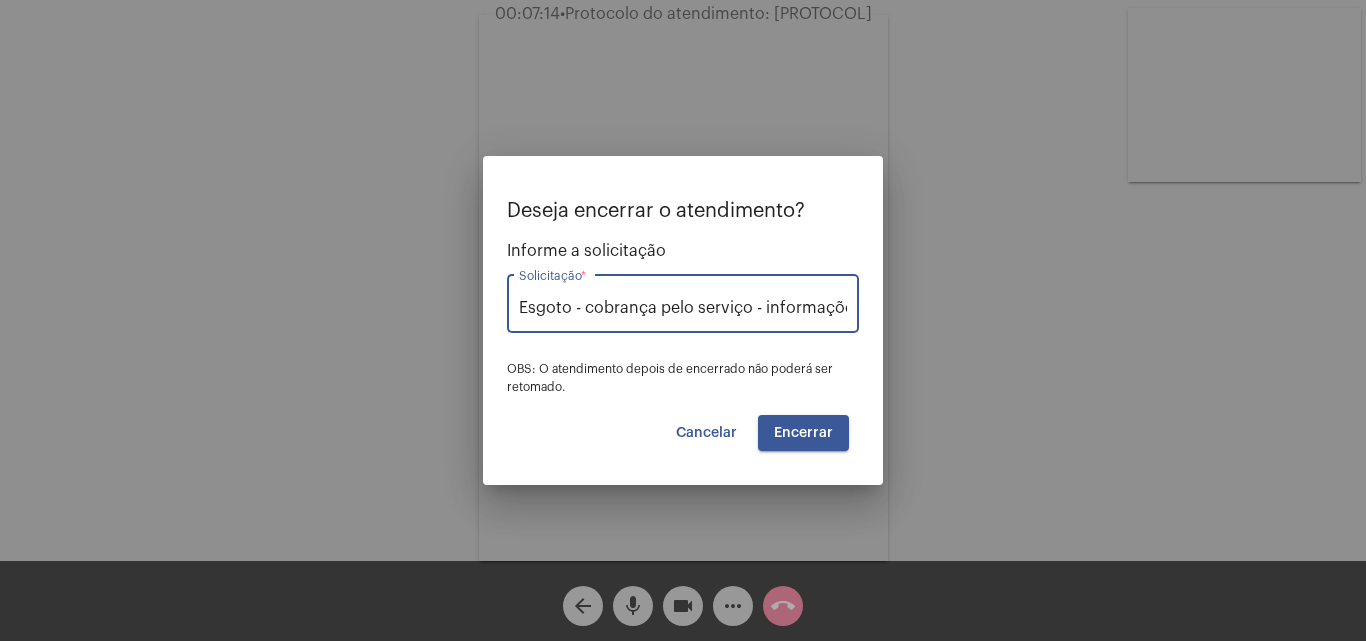 scroll, scrollTop: 0, scrollLeft: 11, axis: horizontal 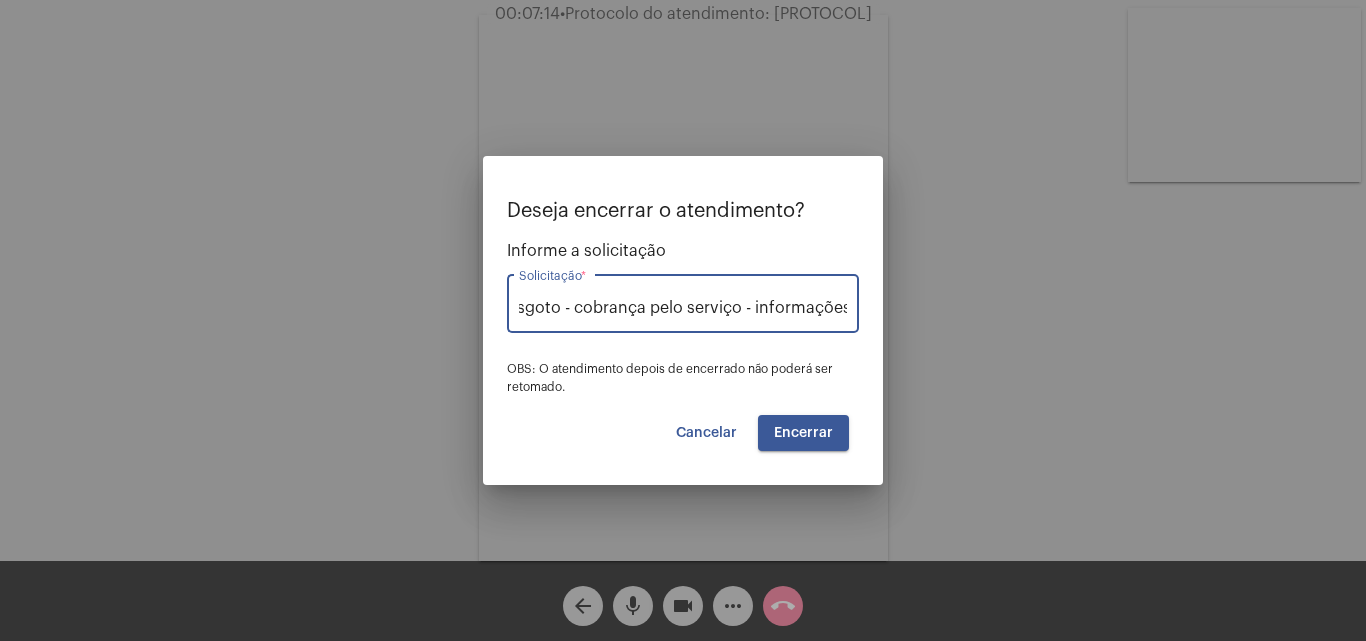 click on "Encerrar" at bounding box center (803, 433) 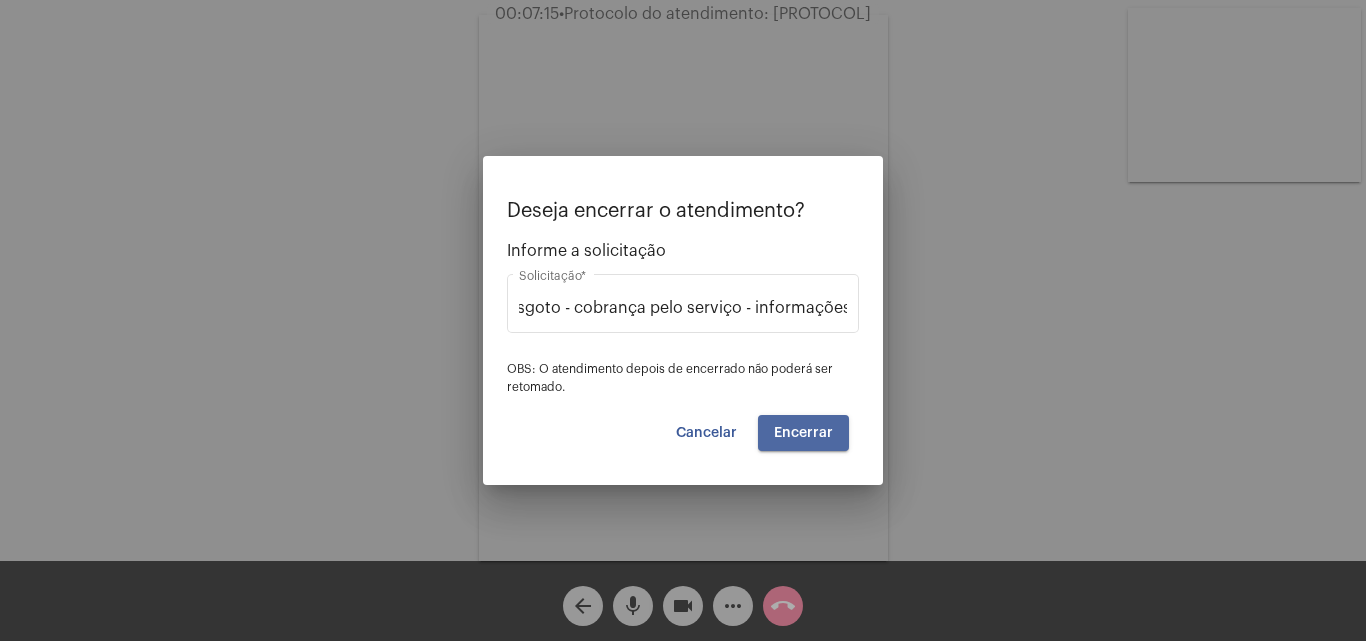 scroll, scrollTop: 0, scrollLeft: 0, axis: both 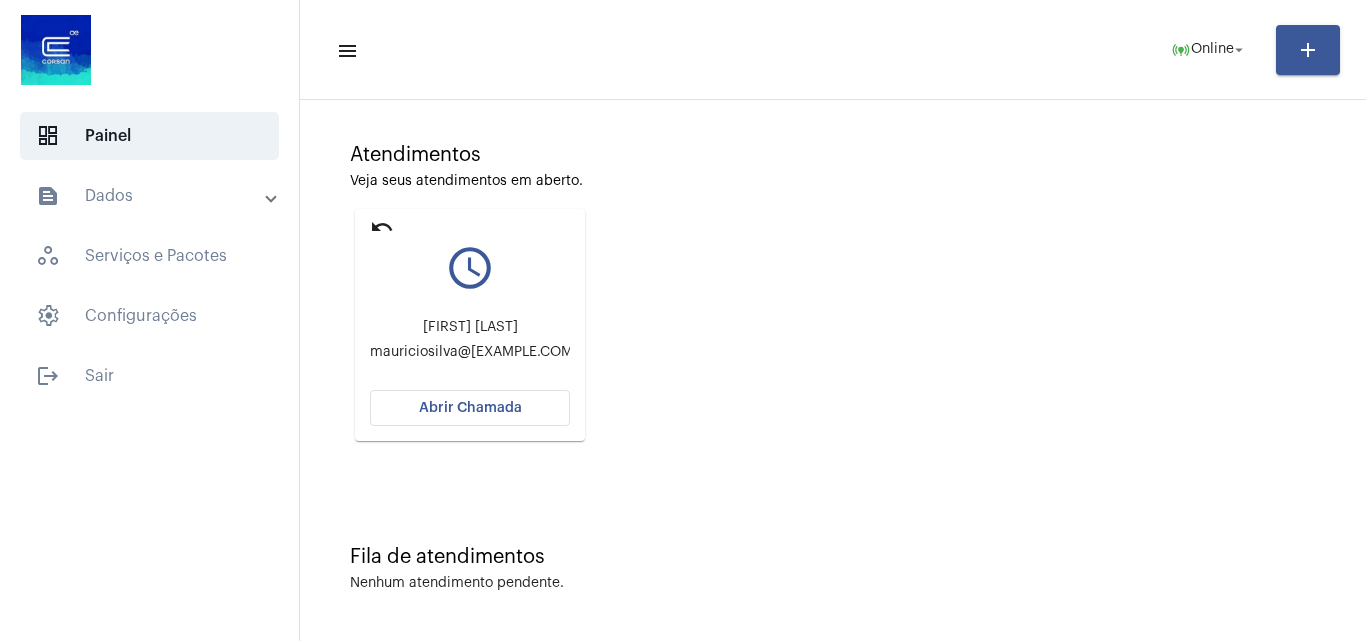 click on "Abrir Chamada" 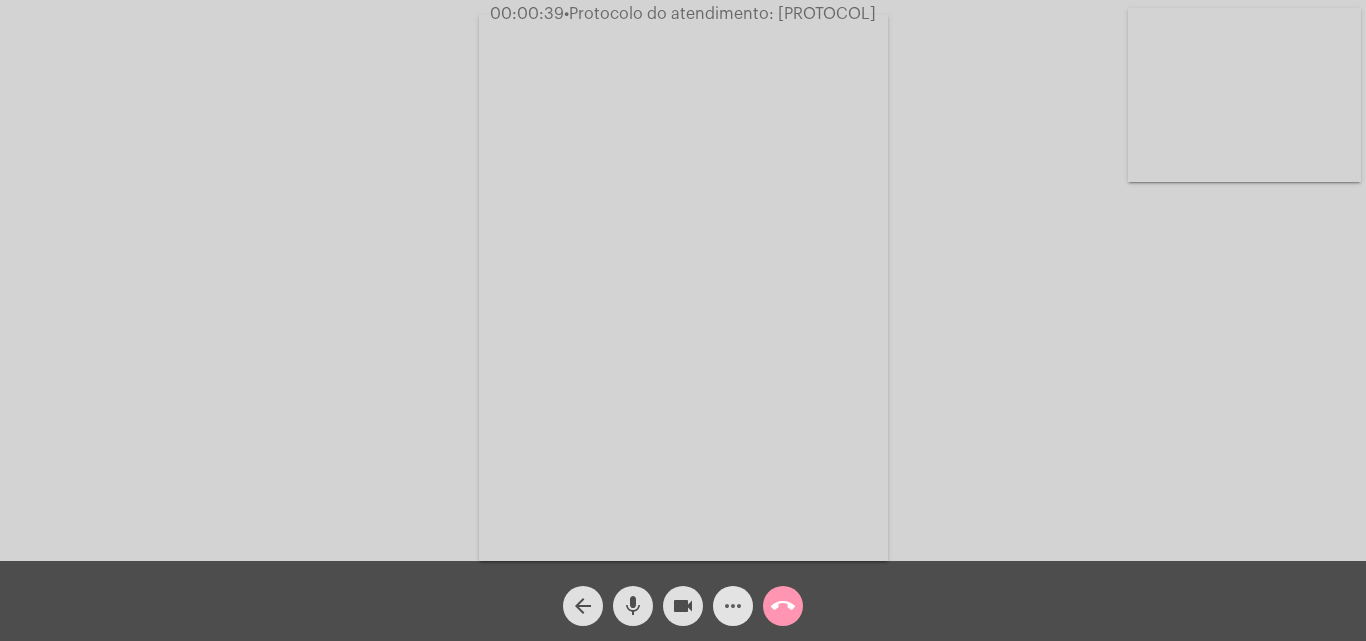 click on "more_horiz" 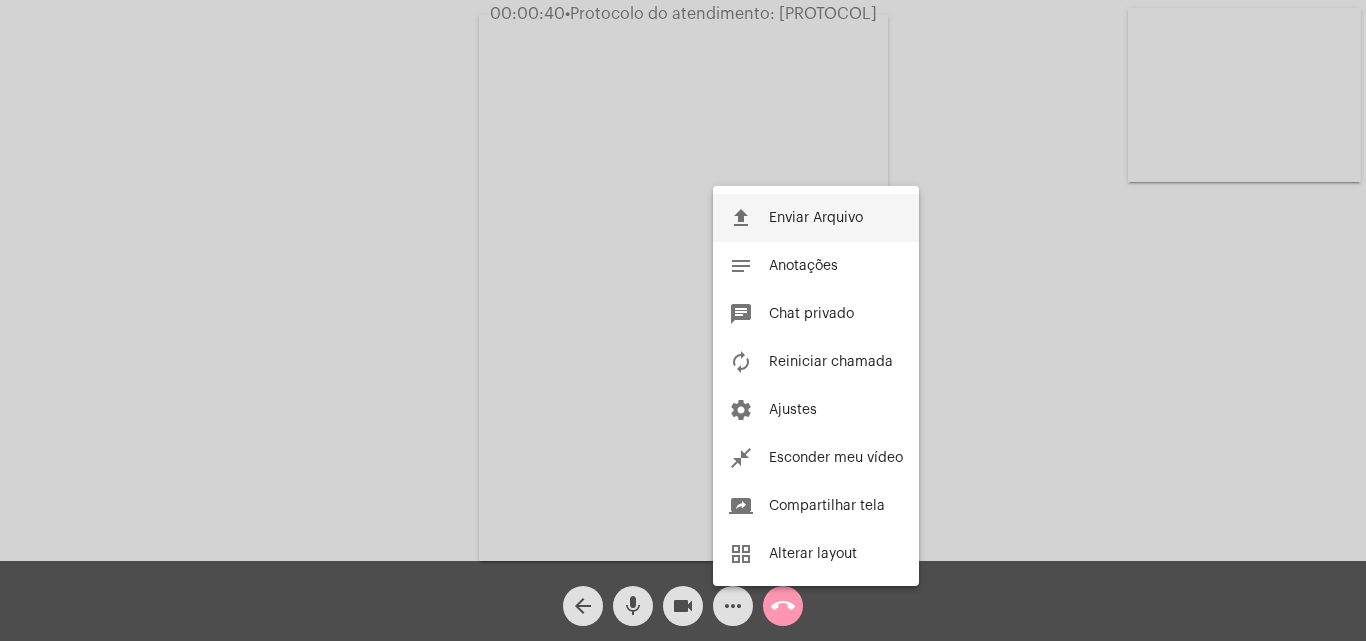 click on "Enviar Arquivo" at bounding box center (816, 218) 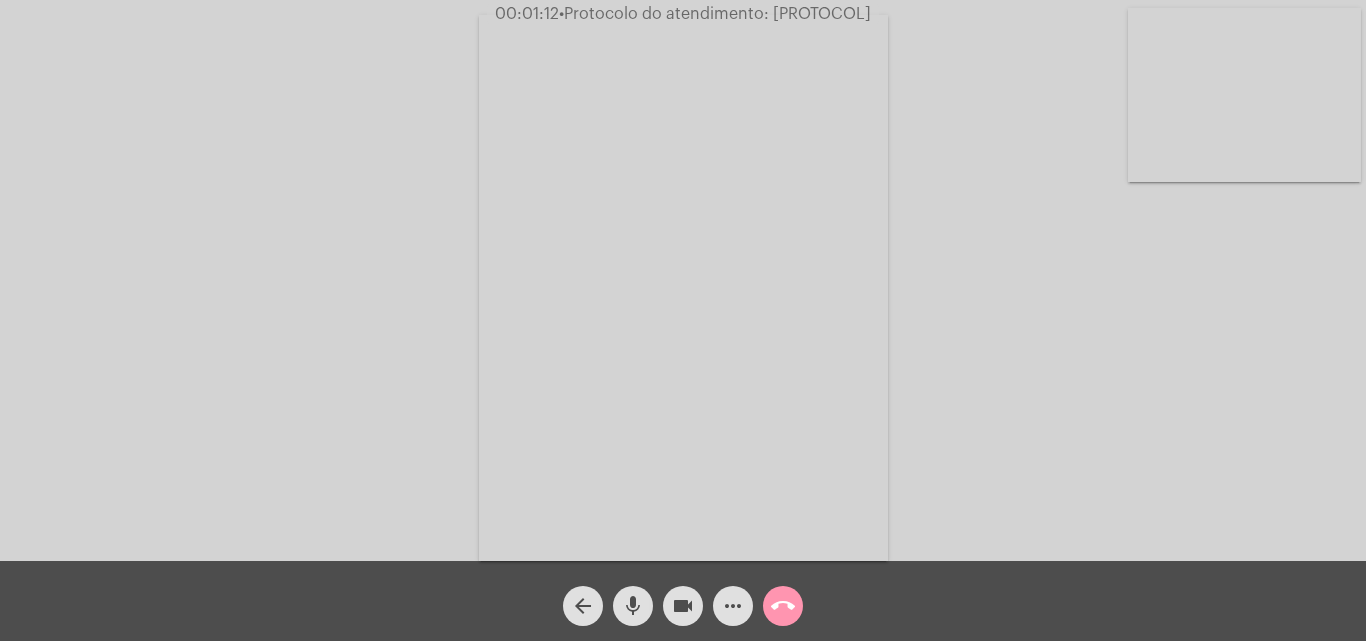 click on "more_horiz" 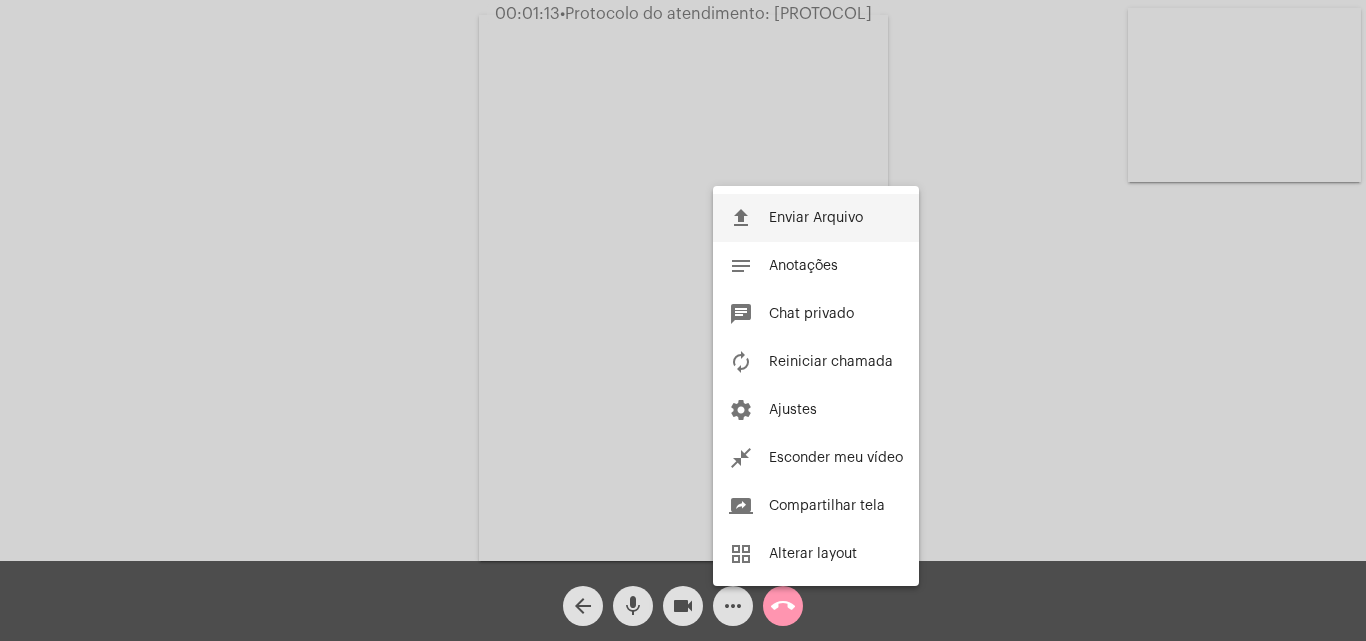 click on "Enviar Arquivo" at bounding box center (816, 218) 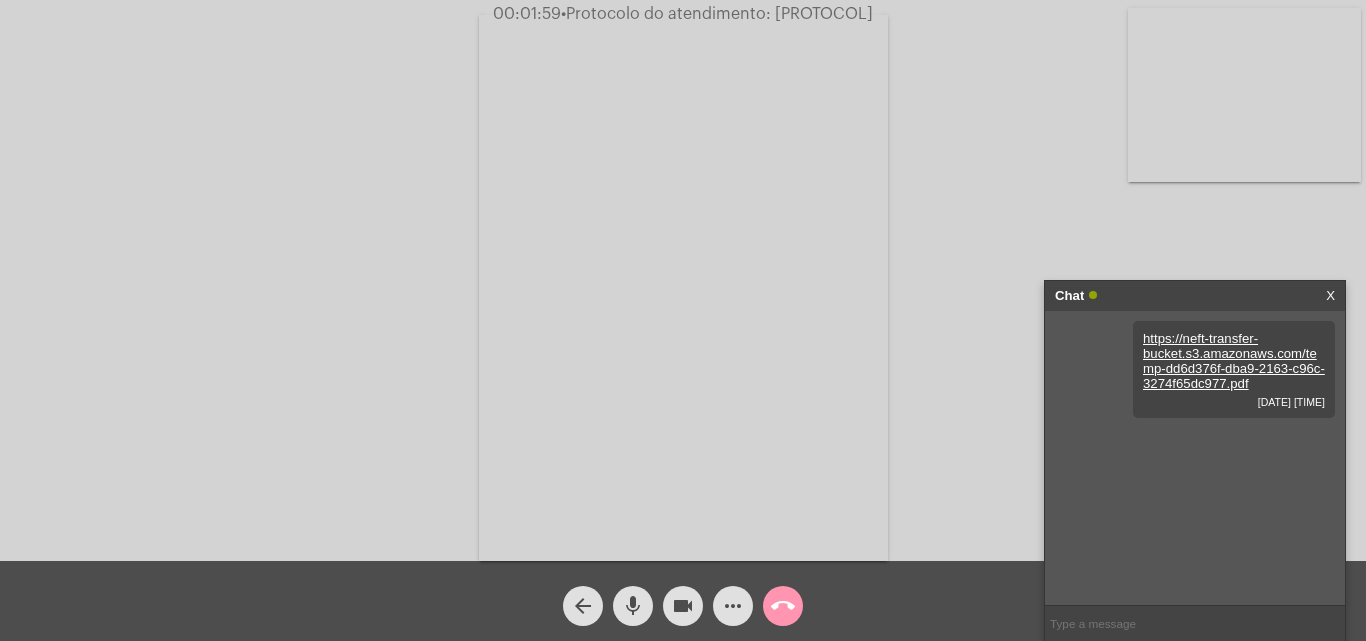 click on "arrow_back mic videocam more_horiz call_end" 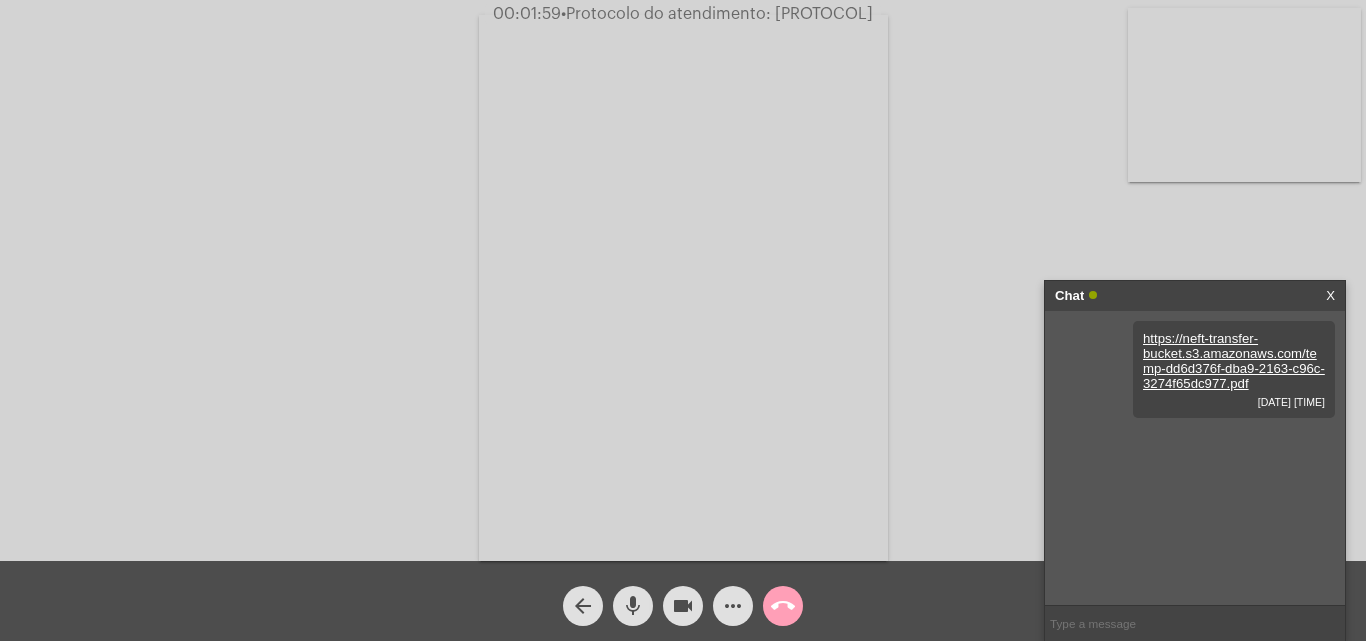 click on "call_end" 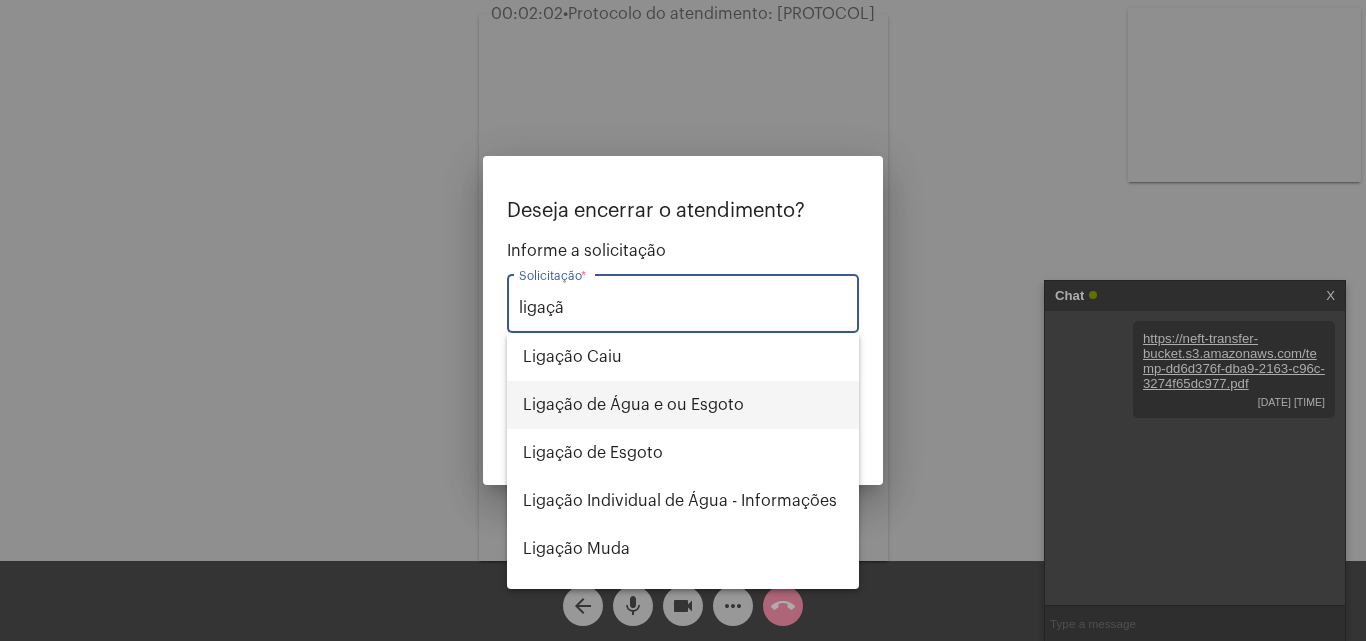 click on "Ligação de Água e ou Esgoto" at bounding box center (683, 405) 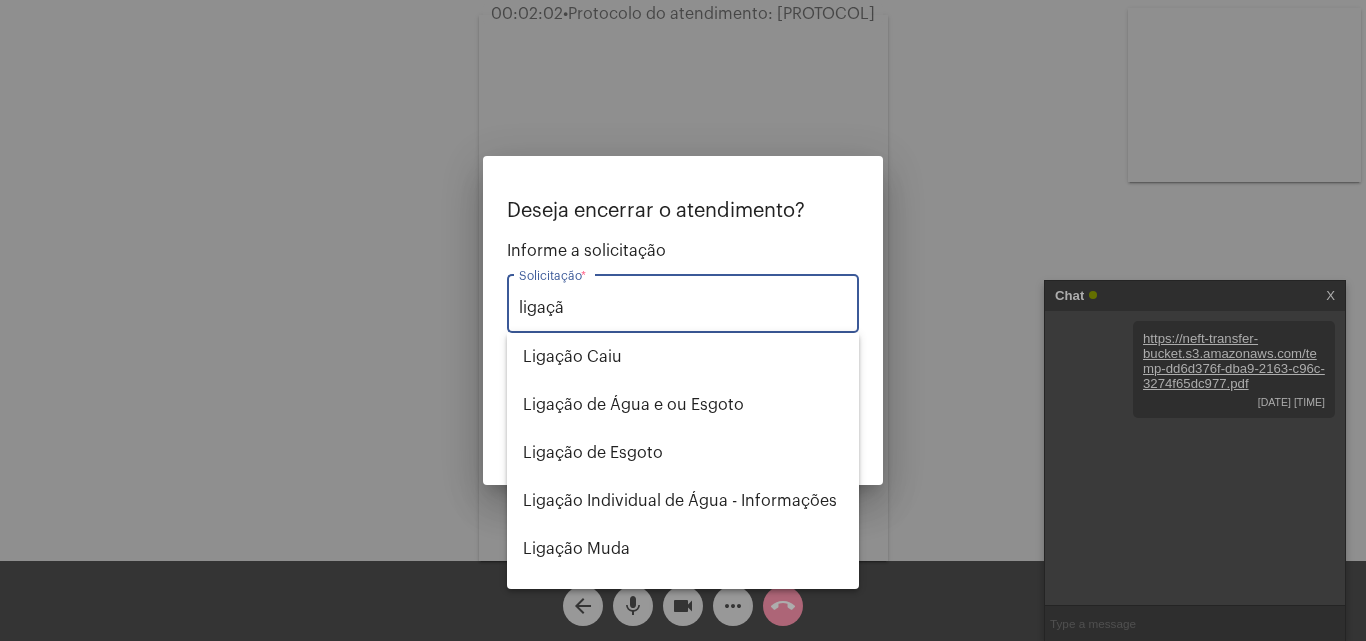 type on "Ligação de Água e ou Esgoto" 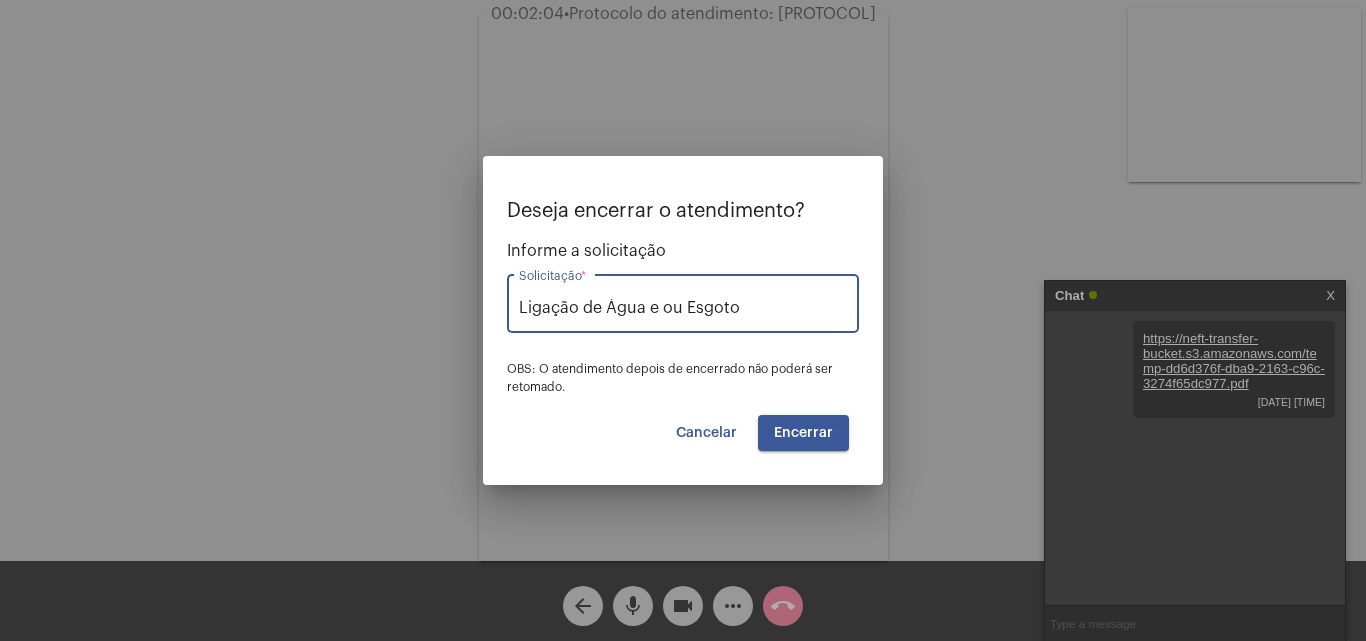 click on "Ligação de Água e ou Esgoto" at bounding box center (683, 308) 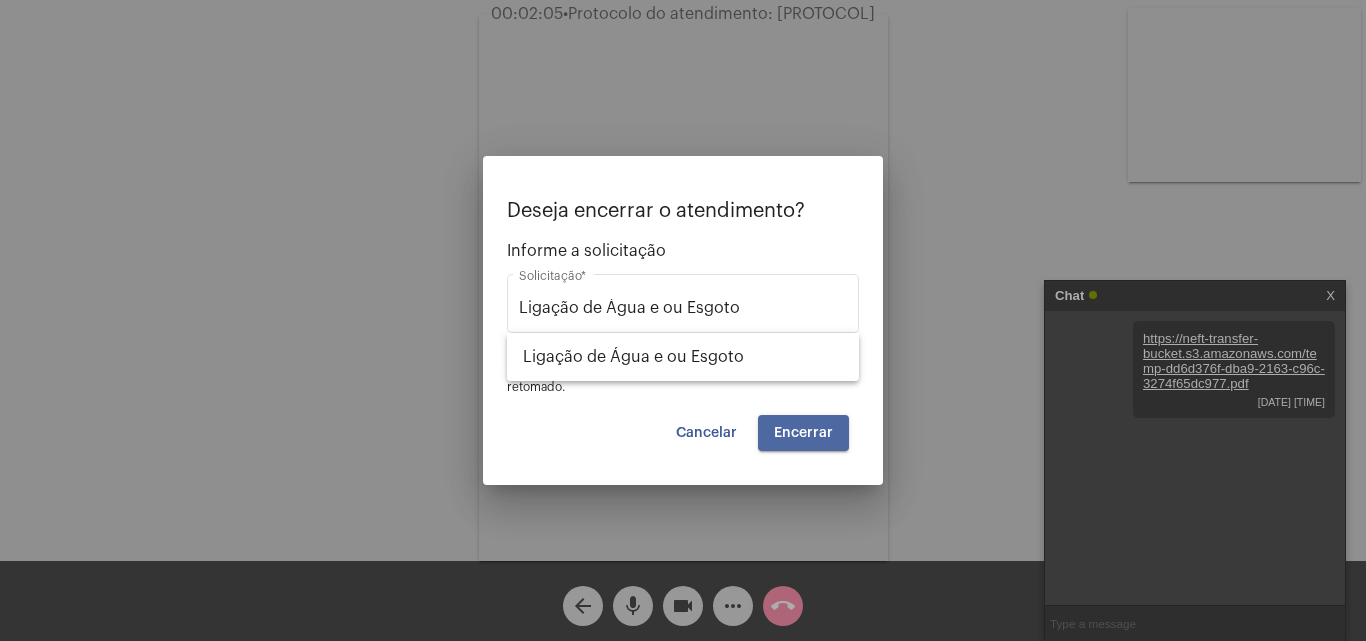 click on "Encerrar" at bounding box center (803, 433) 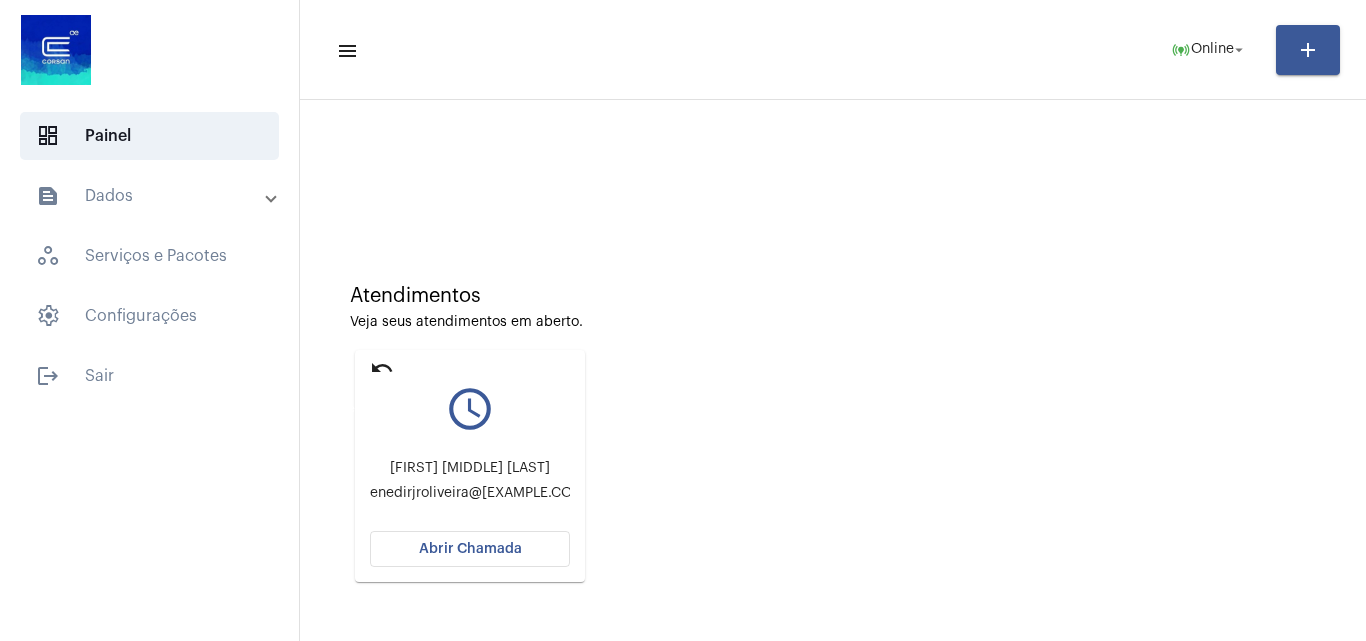 click on "undo" 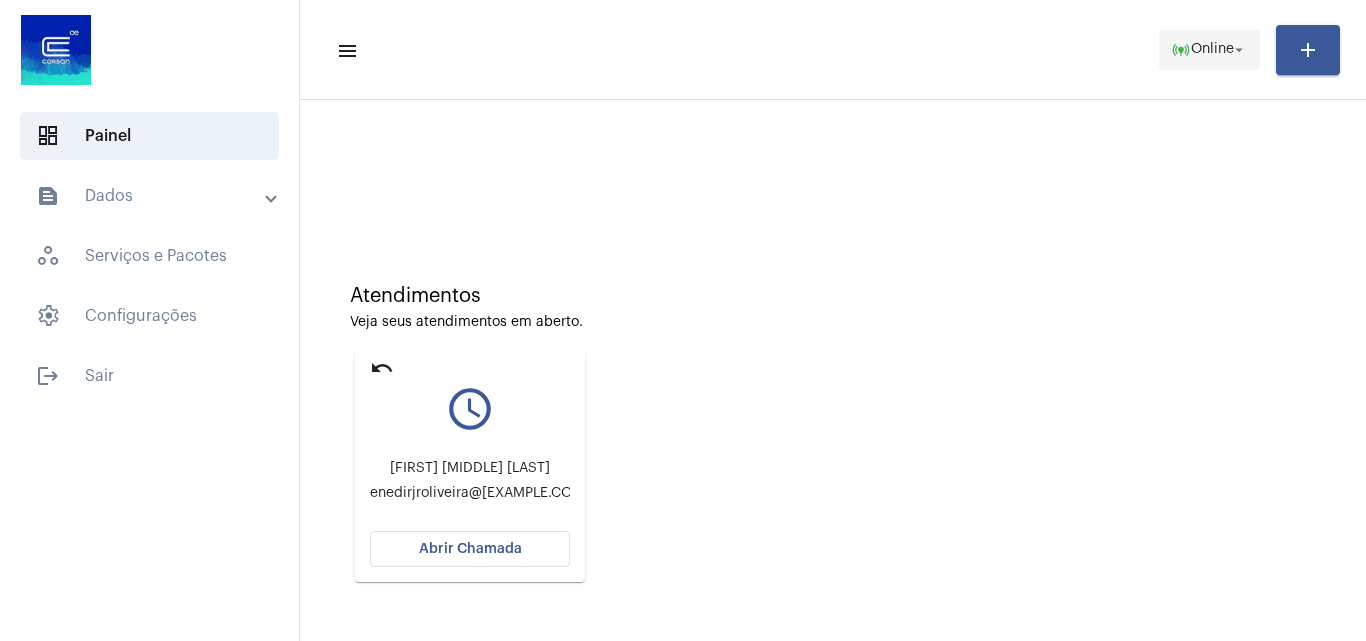 click on "Online" 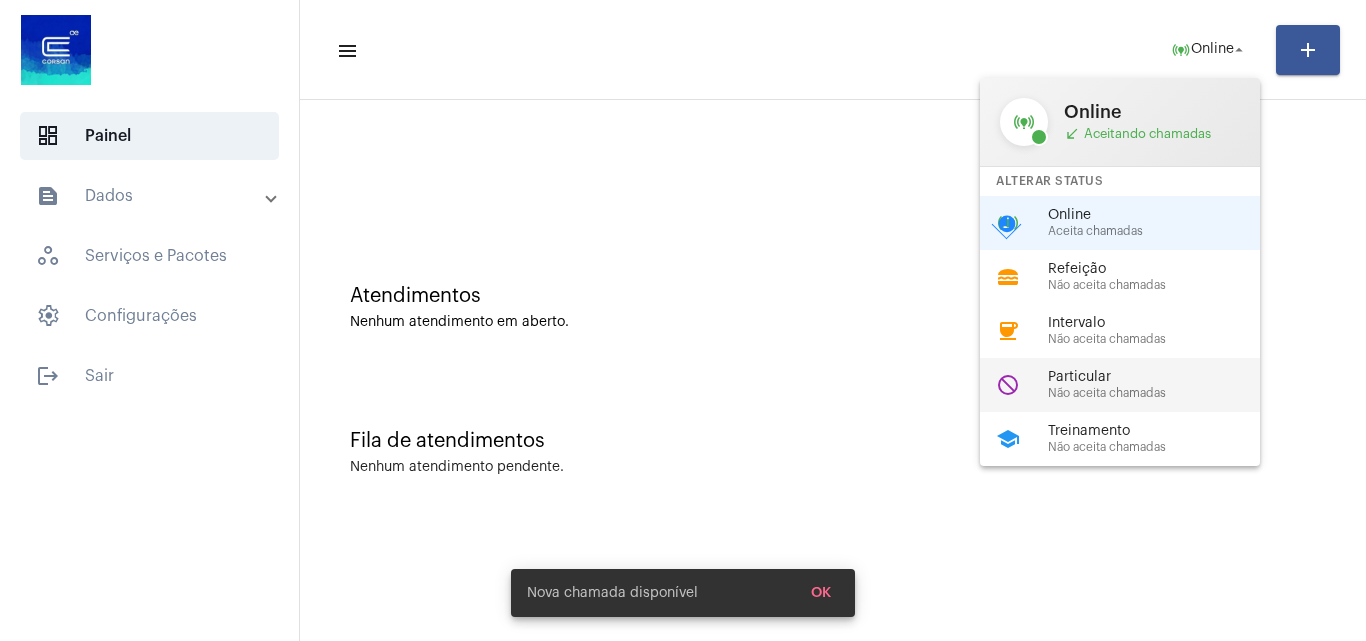 click on "Particular" at bounding box center (1162, 377) 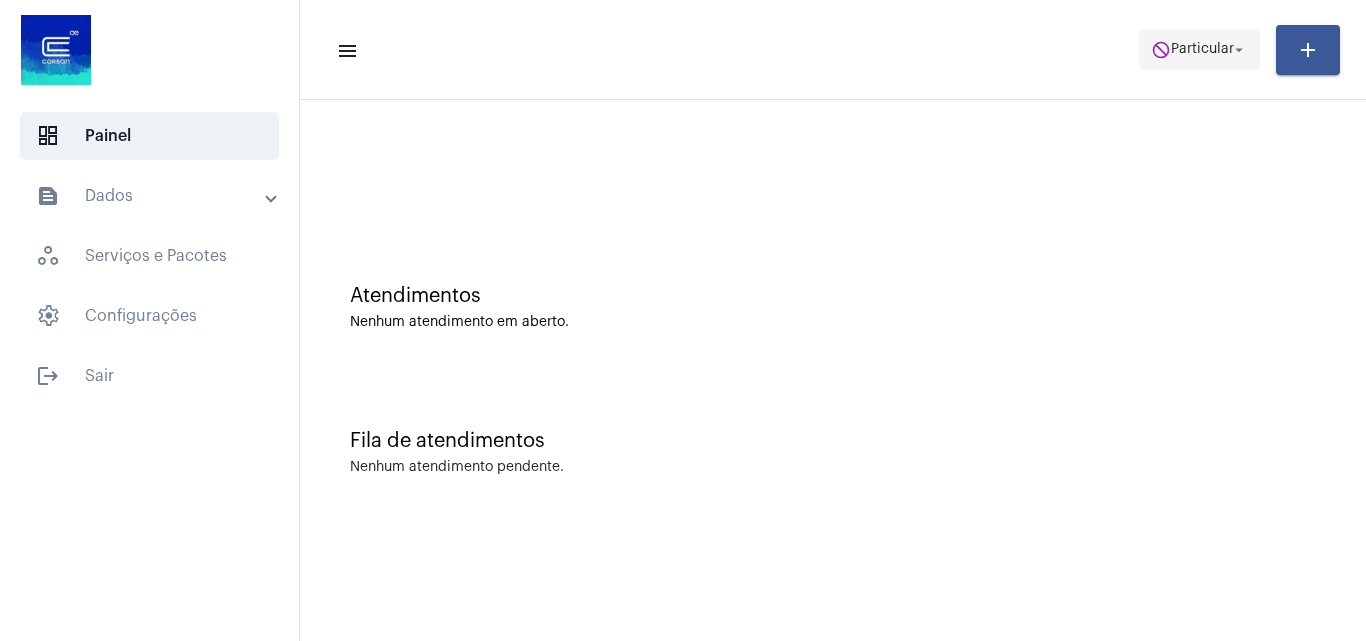 click on "Particular" 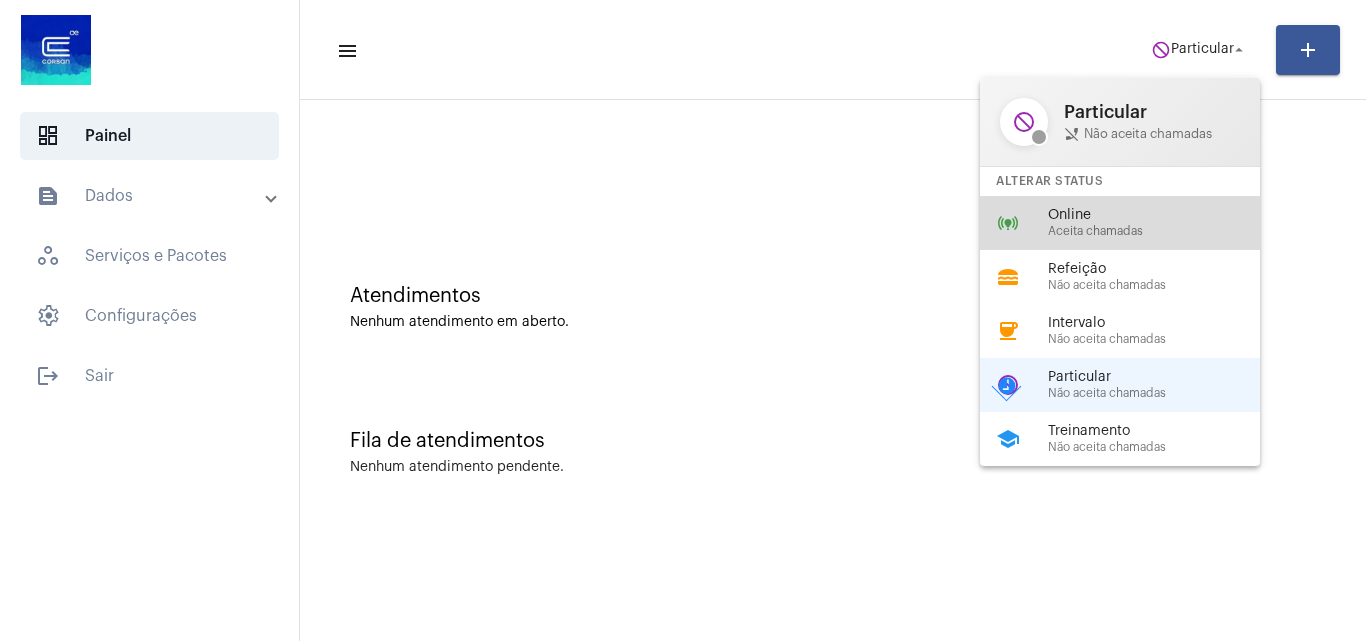 click on "Online" at bounding box center (1162, 215) 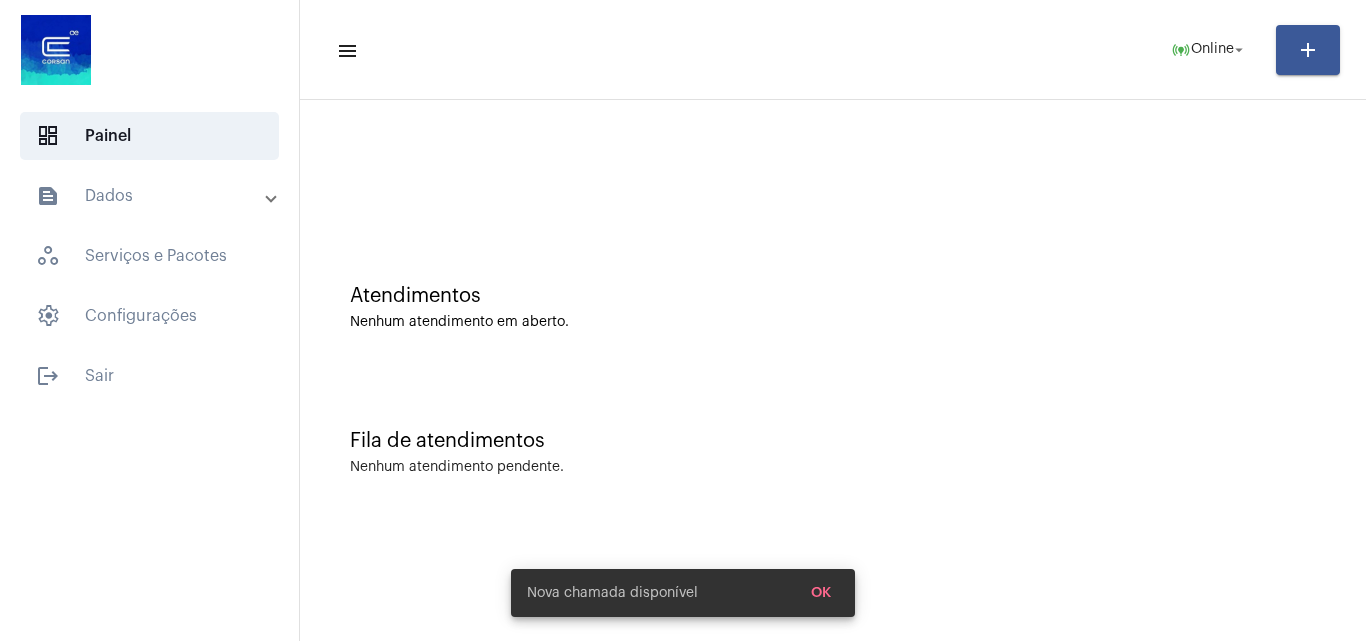 scroll, scrollTop: 0, scrollLeft: 0, axis: both 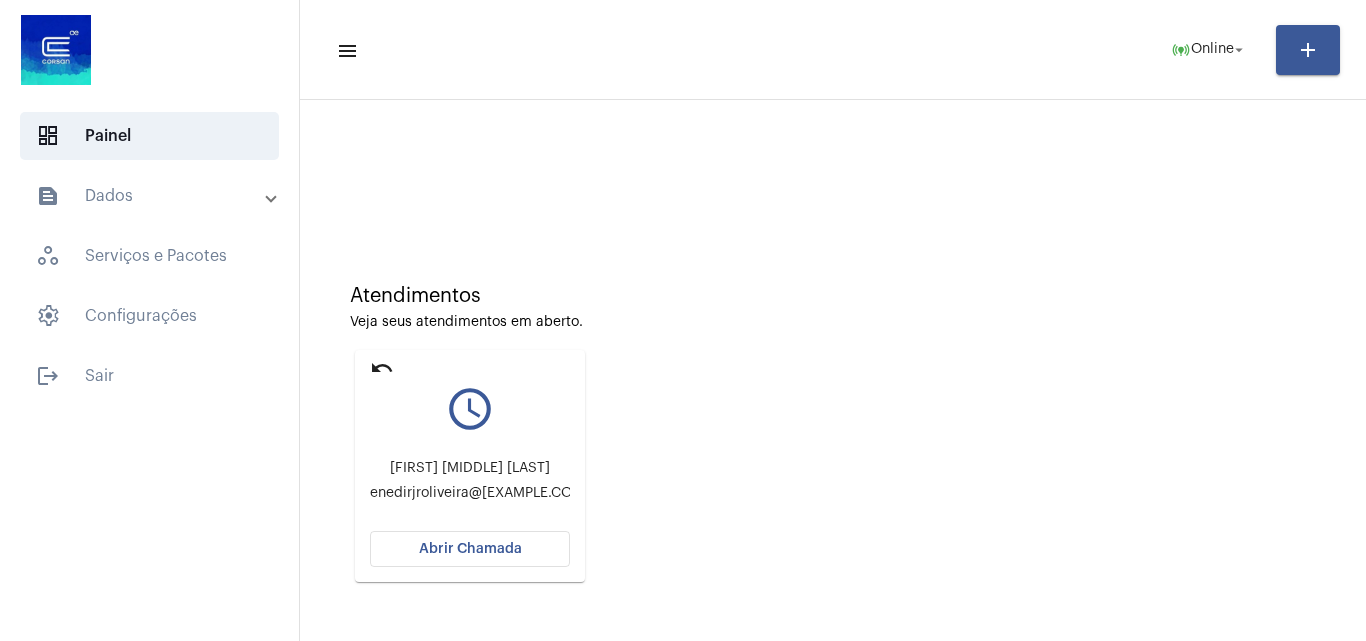 click on "Abrir Chamada" 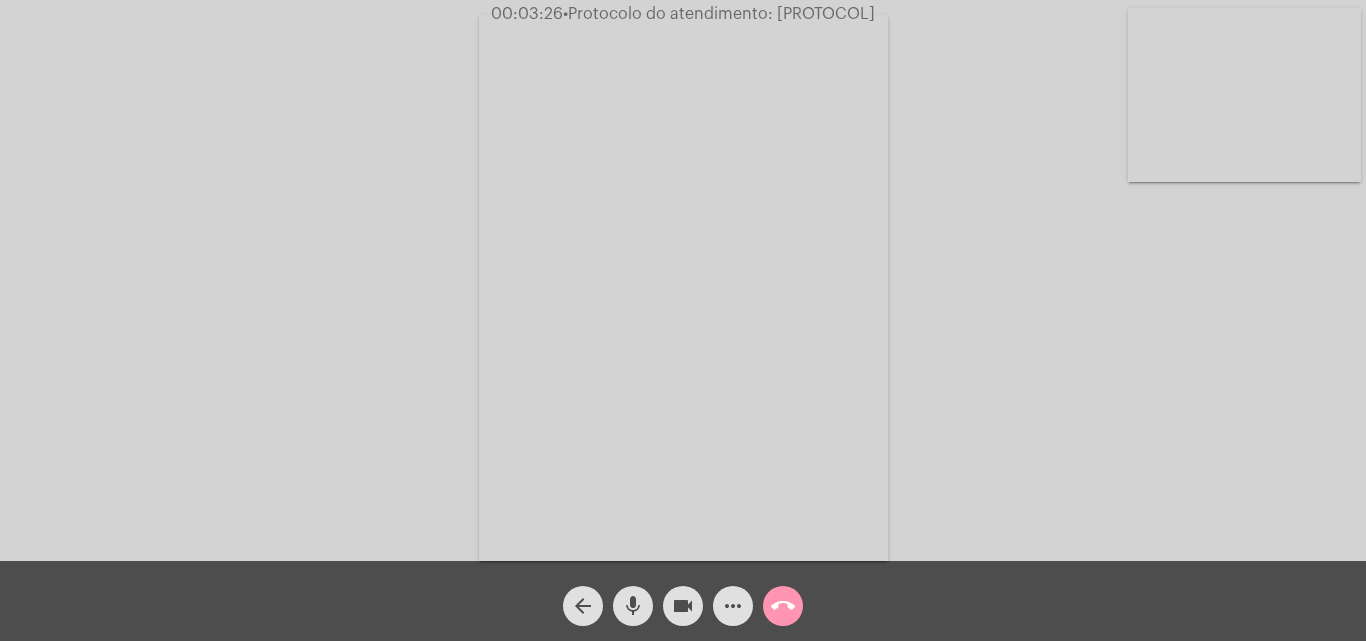 click on "call_end" 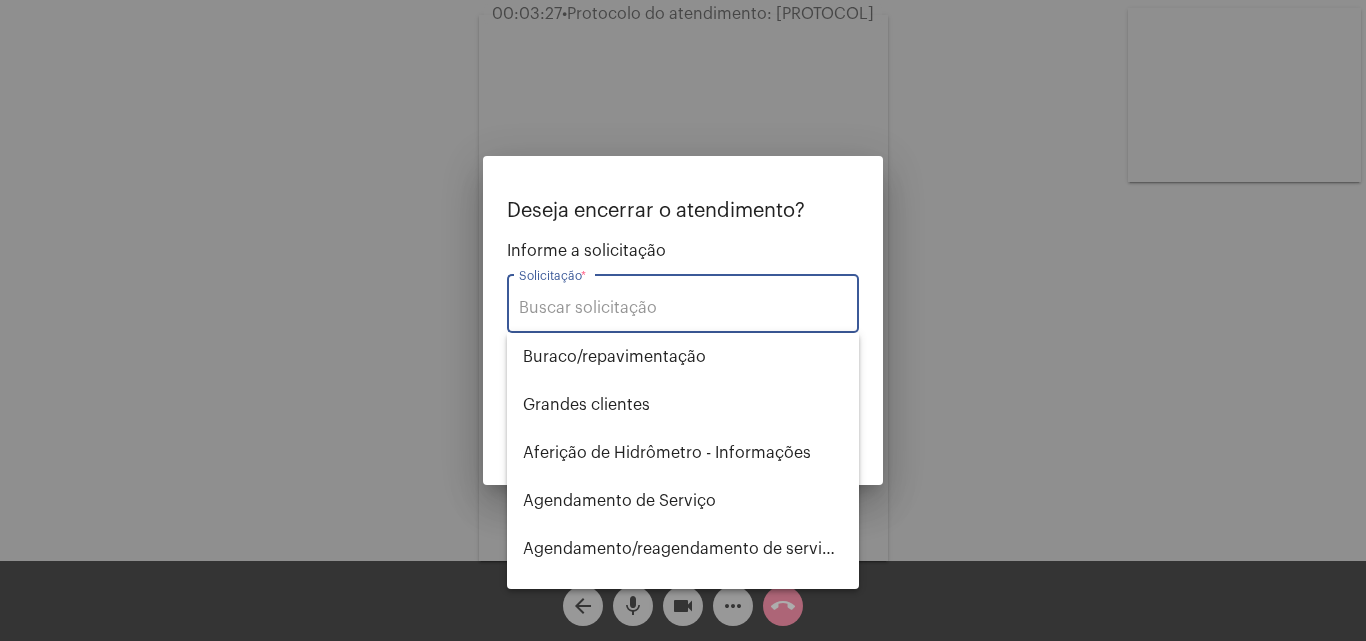 click on "Solicitação  *" at bounding box center (683, 308) 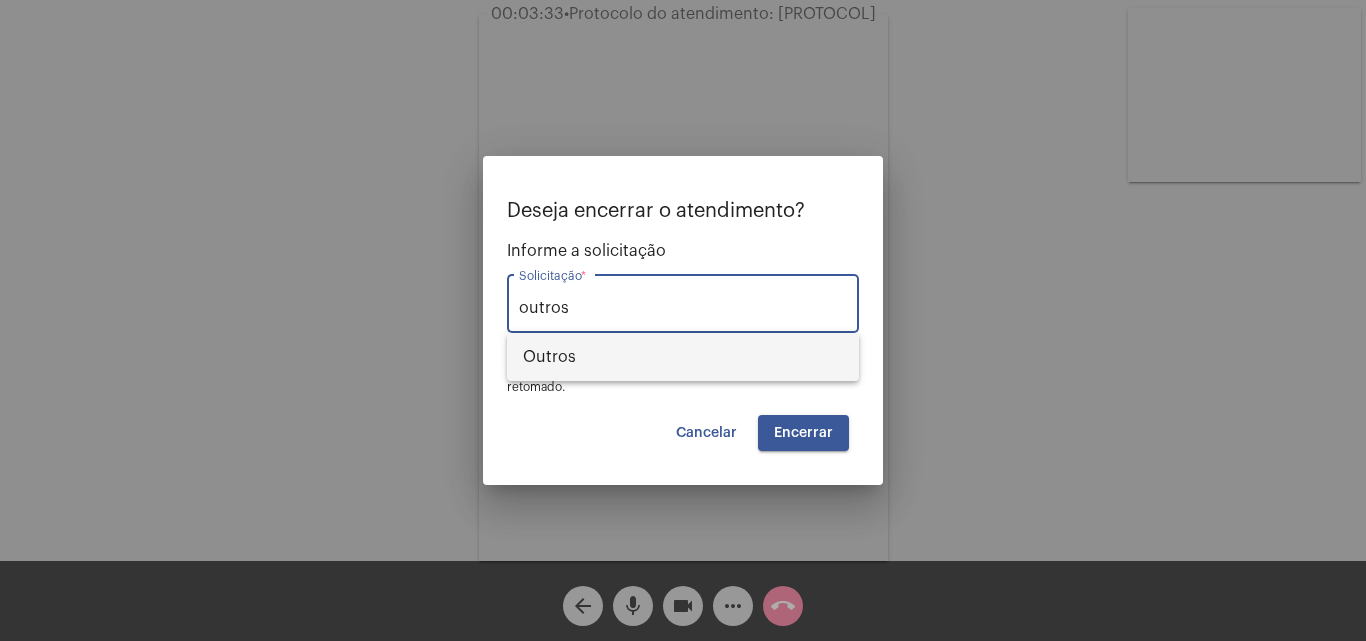 click on "Outros" at bounding box center (683, 357) 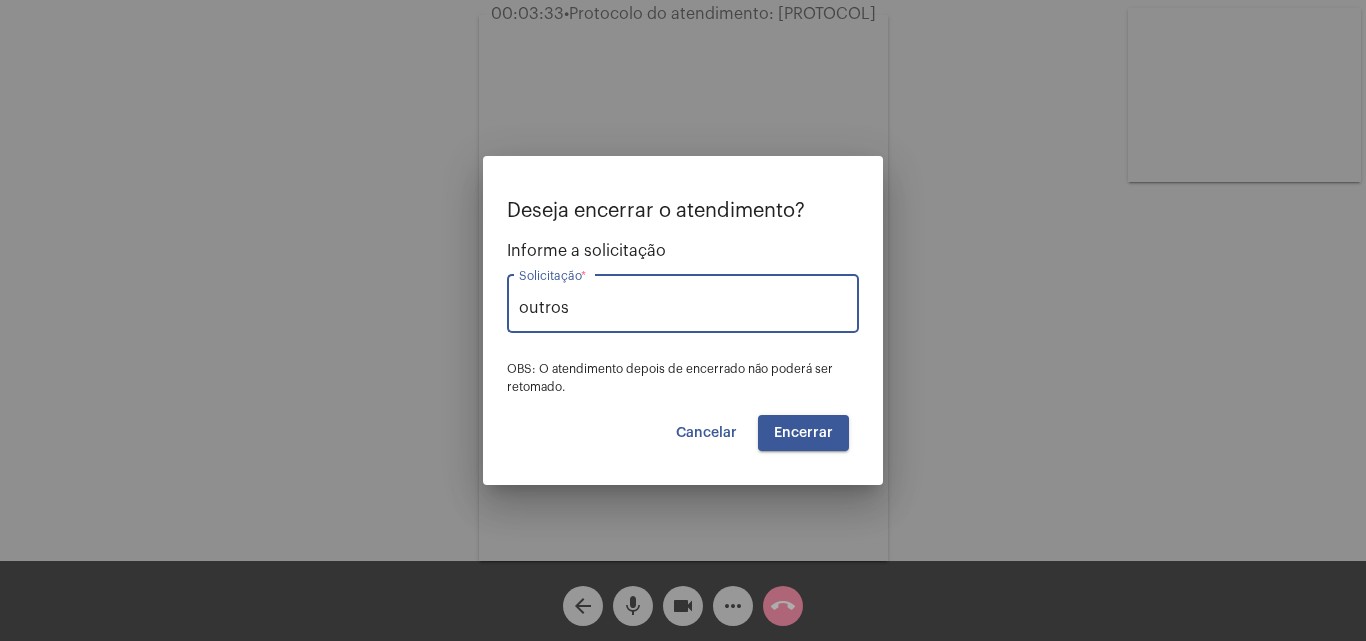 type on "Outros" 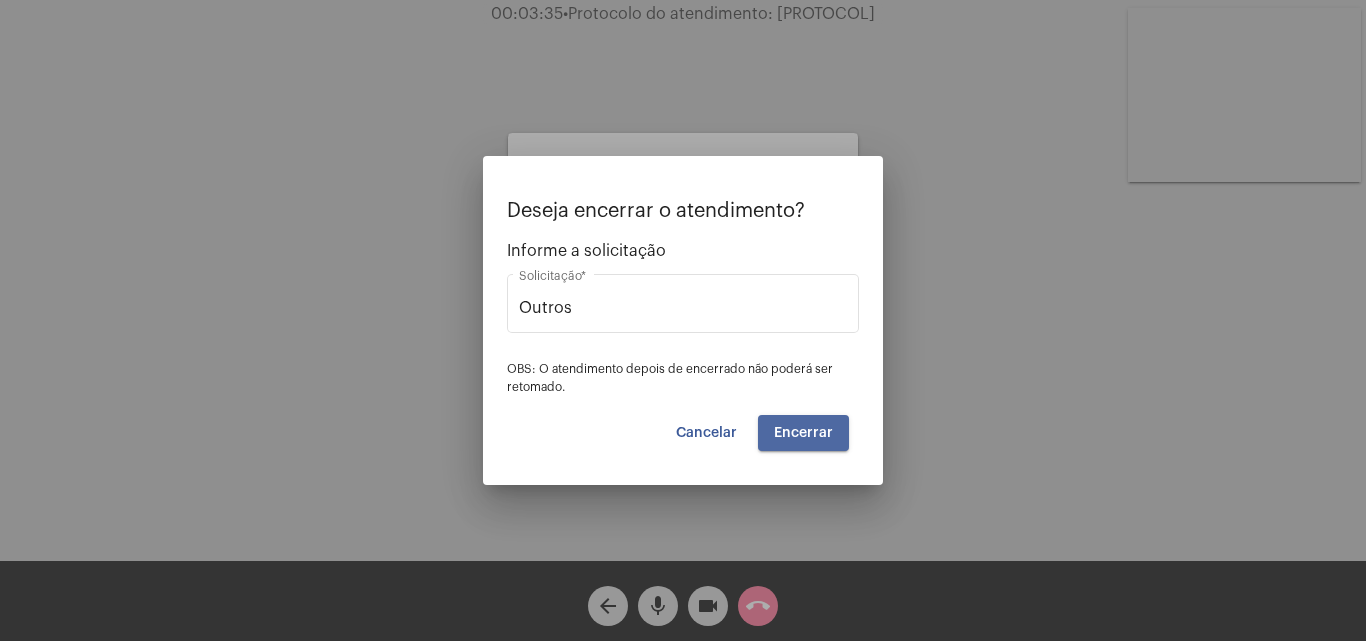 click on "Encerrar" at bounding box center [803, 433] 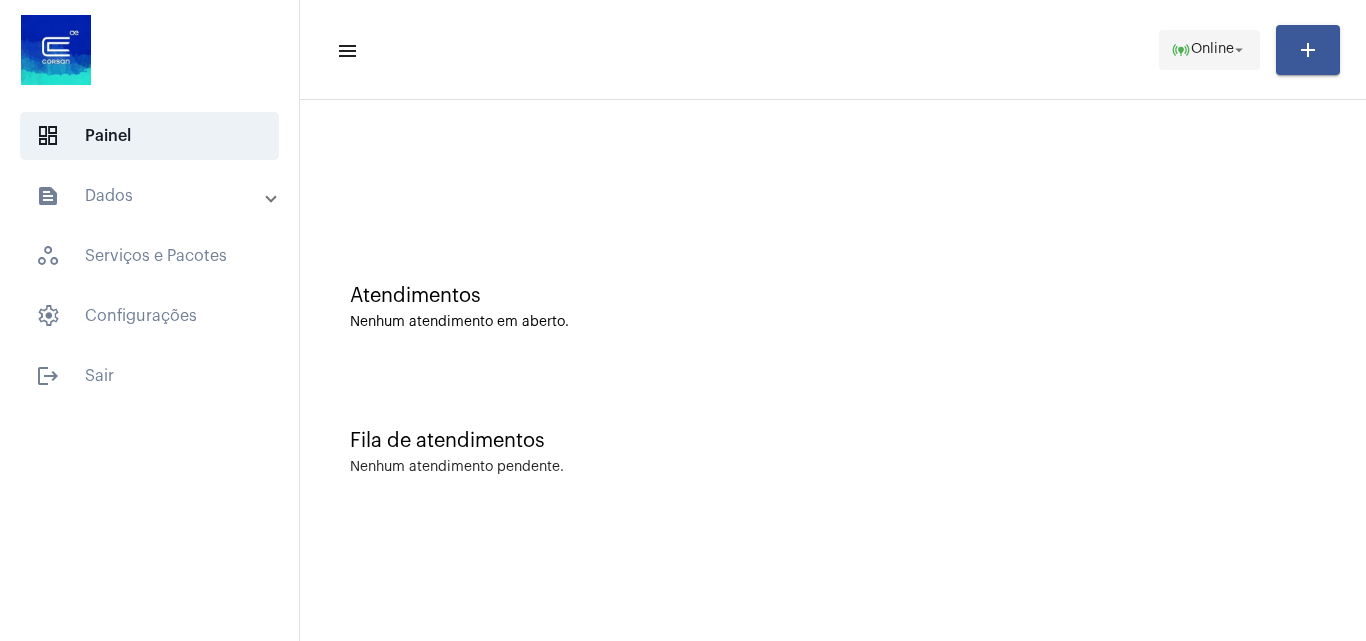 click on "online_prediction" 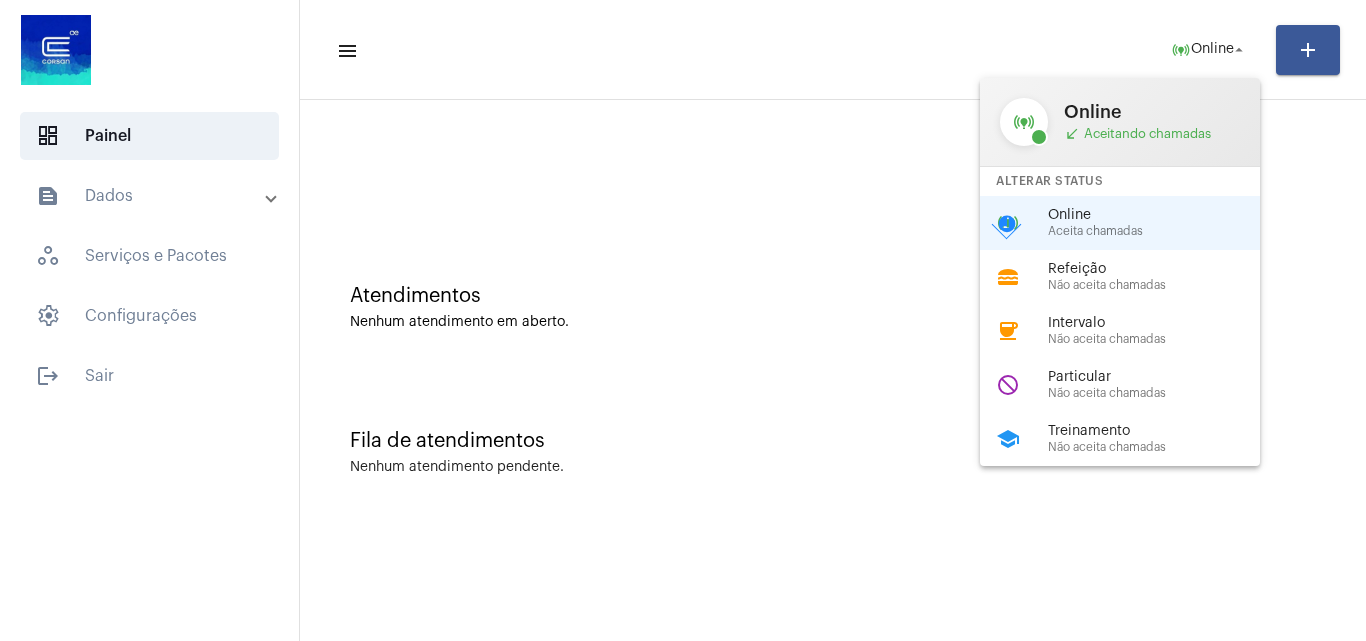 drag, startPoint x: 1128, startPoint y: 382, endPoint x: 703, endPoint y: 530, distance: 450.03223 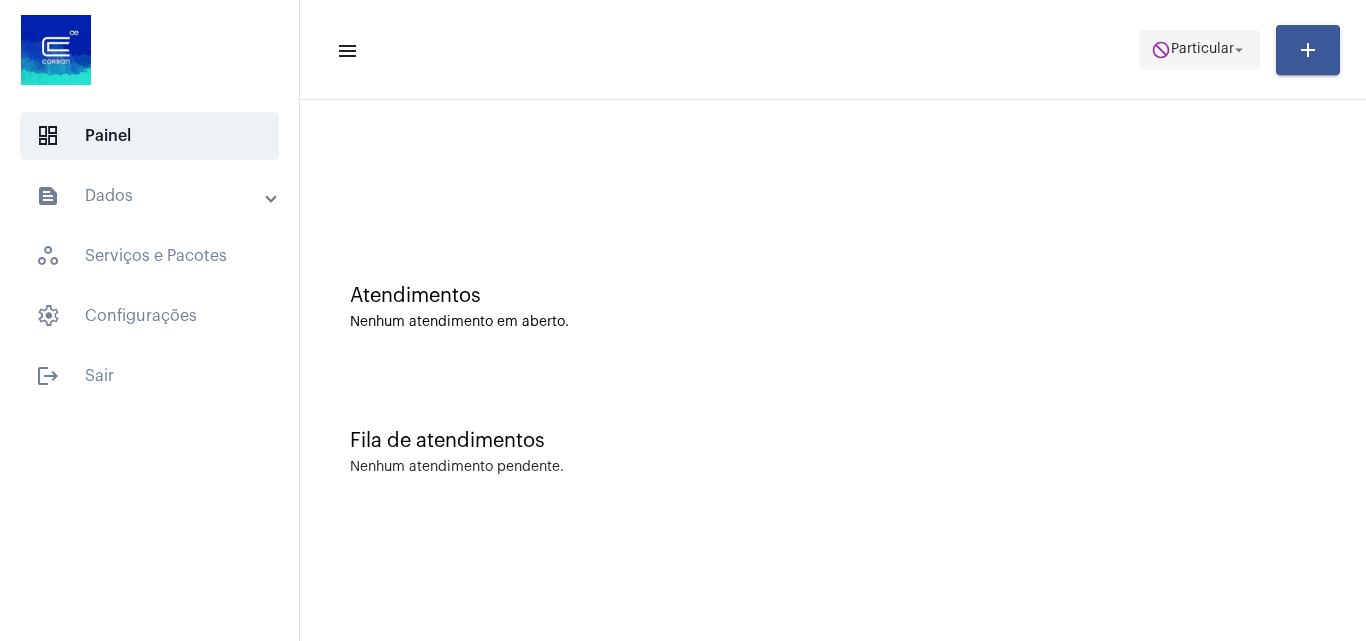 click on "do_not_disturb" 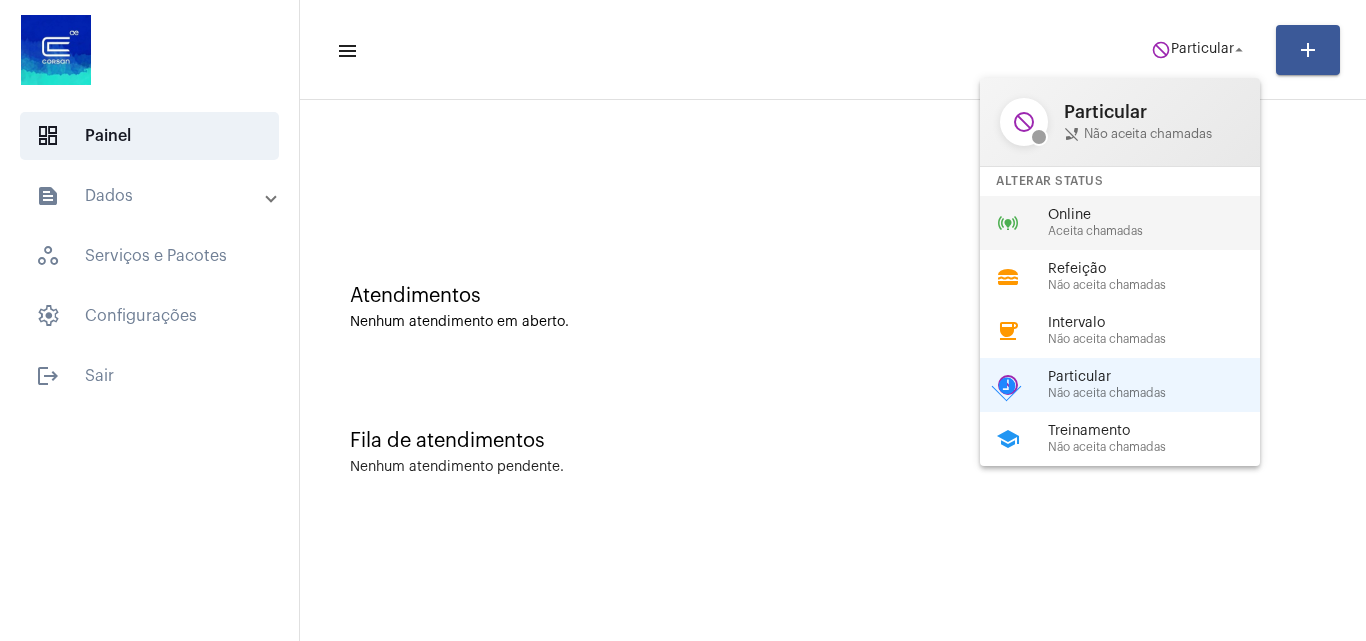 click on "Aceita chamadas" at bounding box center (1162, 231) 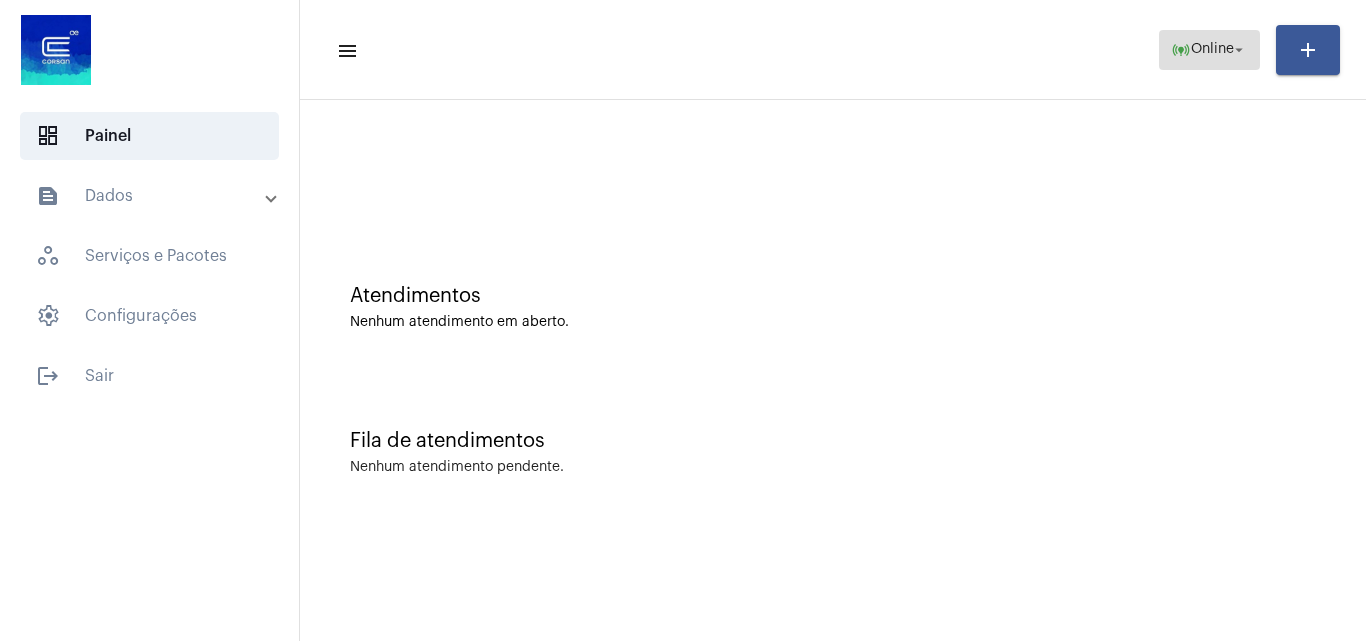 click on "Online" 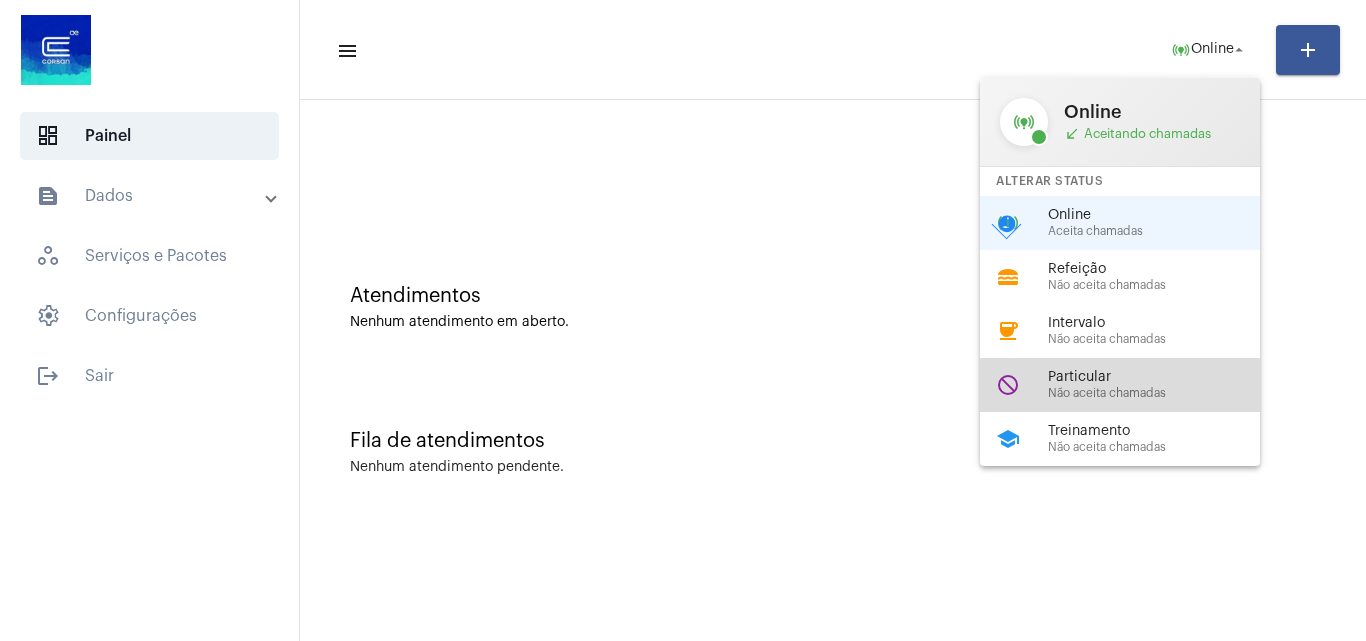 click on "do_not_disturb  Particular Não aceita chamadas" at bounding box center (1136, 385) 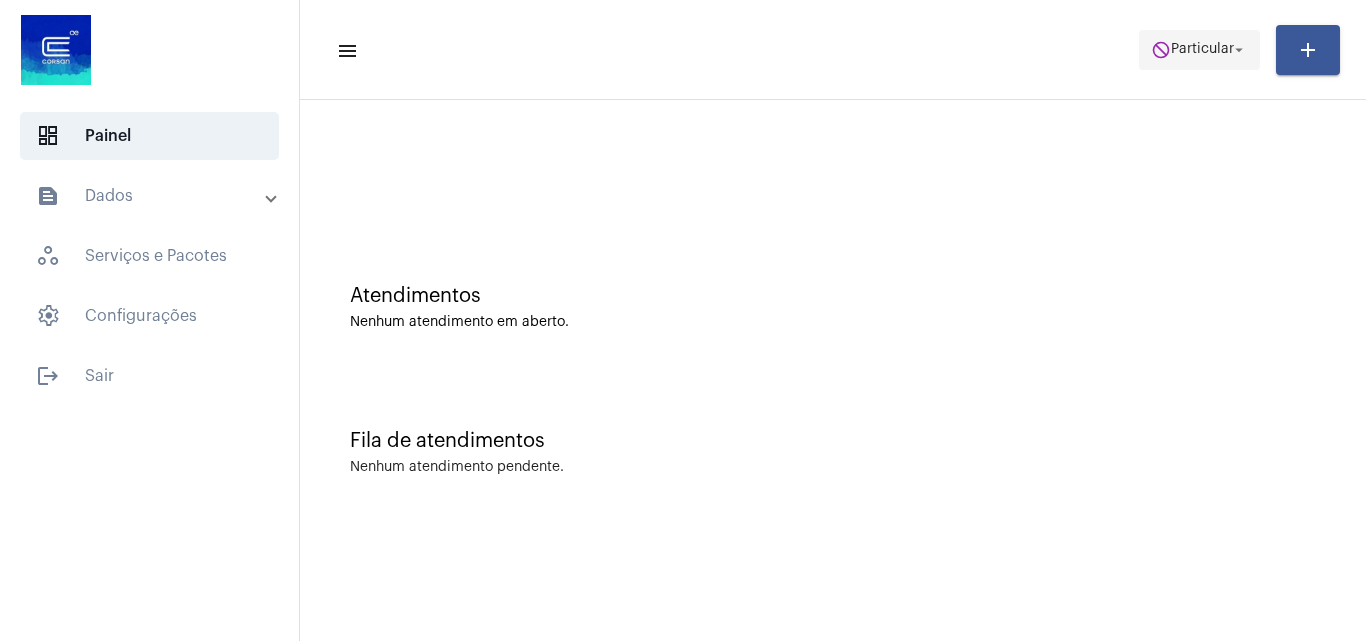 click on "Particular" 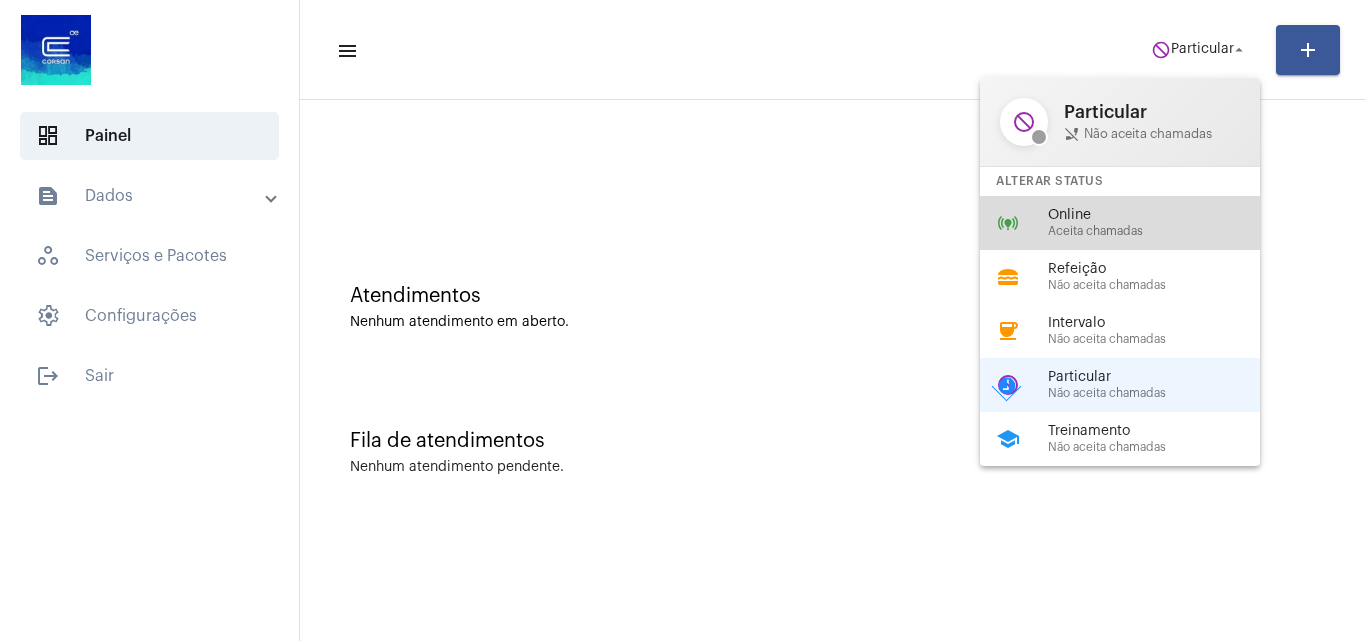 click on "Aceita chamadas" at bounding box center [1162, 231] 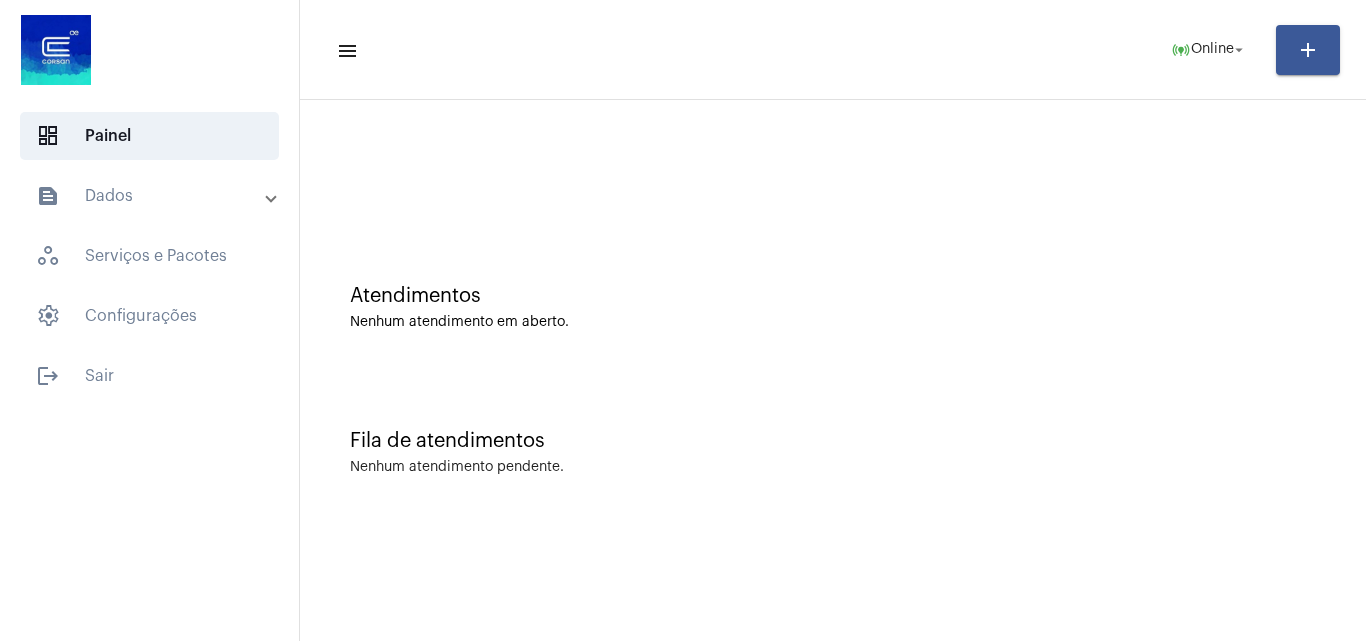 click on "text_snippet_outlined  Dados" at bounding box center (155, 196) 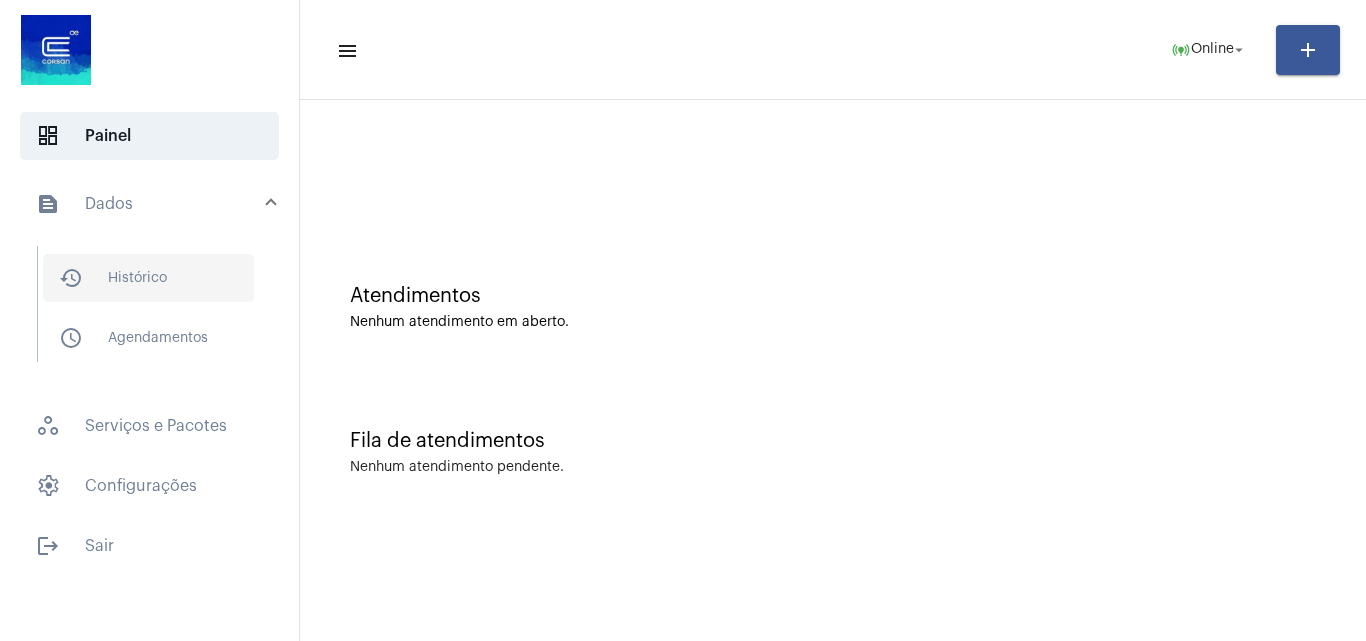 click on "history_outlined  Histórico" at bounding box center [148, 278] 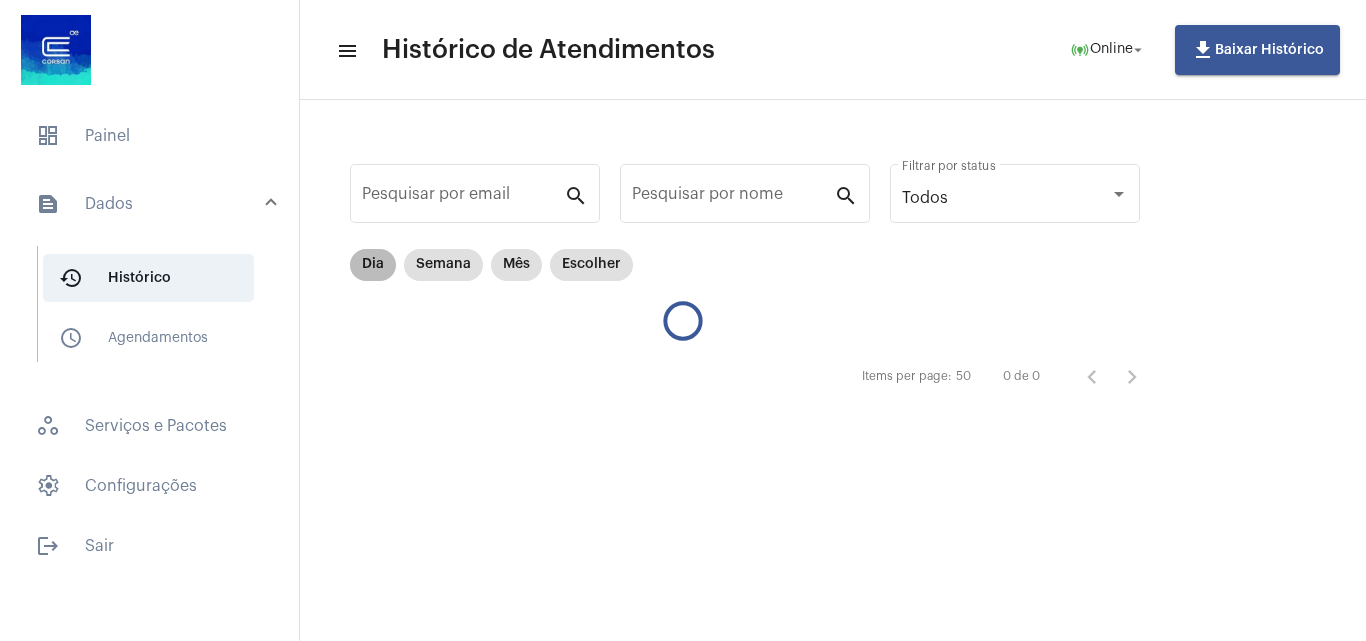 click on "Dia" at bounding box center [373, 265] 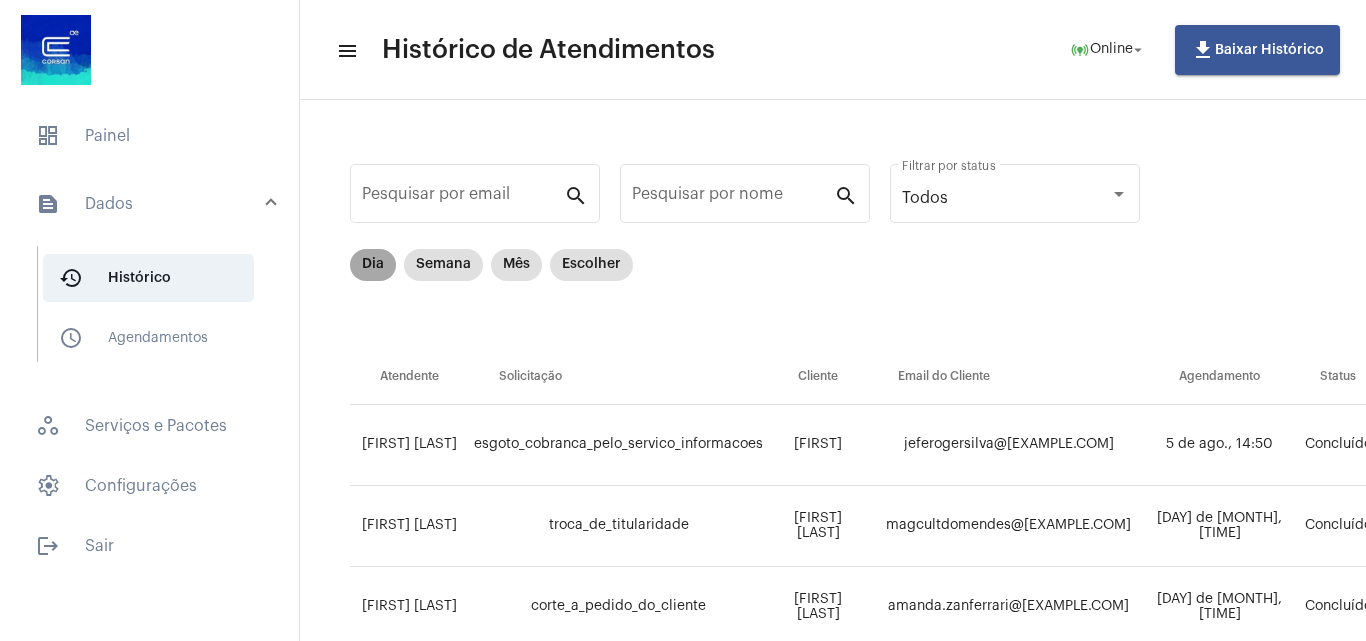 click on "Dia" at bounding box center (373, 265) 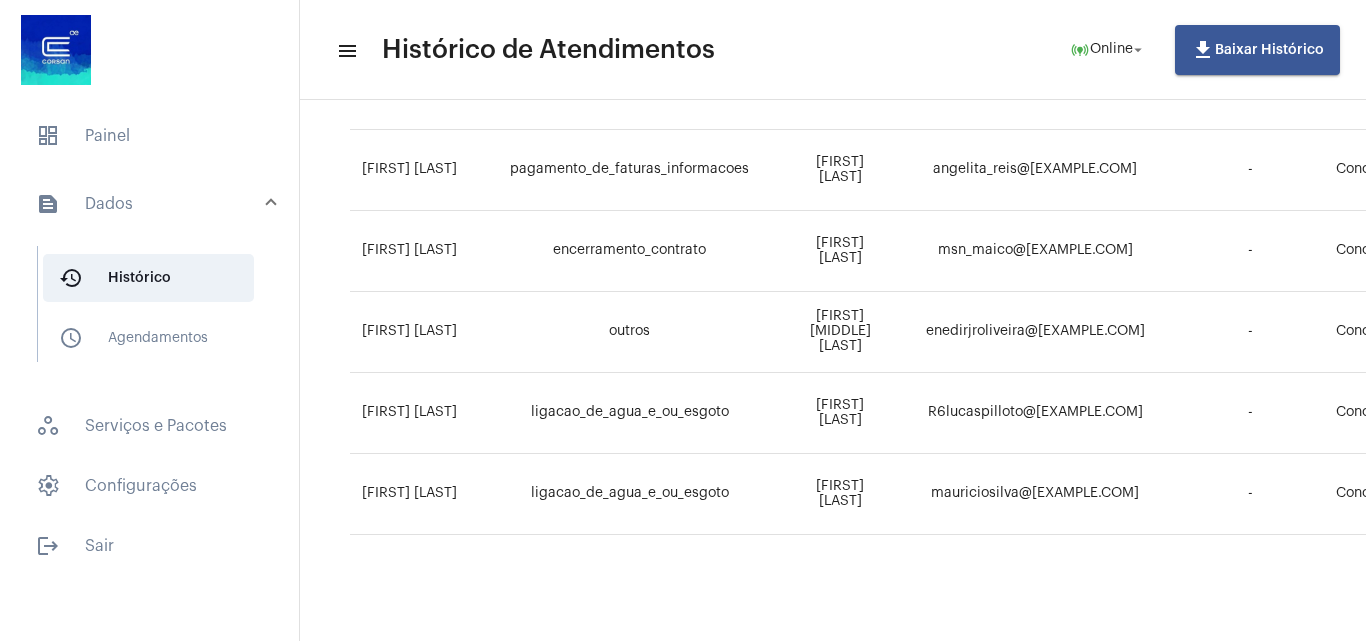 scroll, scrollTop: 776, scrollLeft: 0, axis: vertical 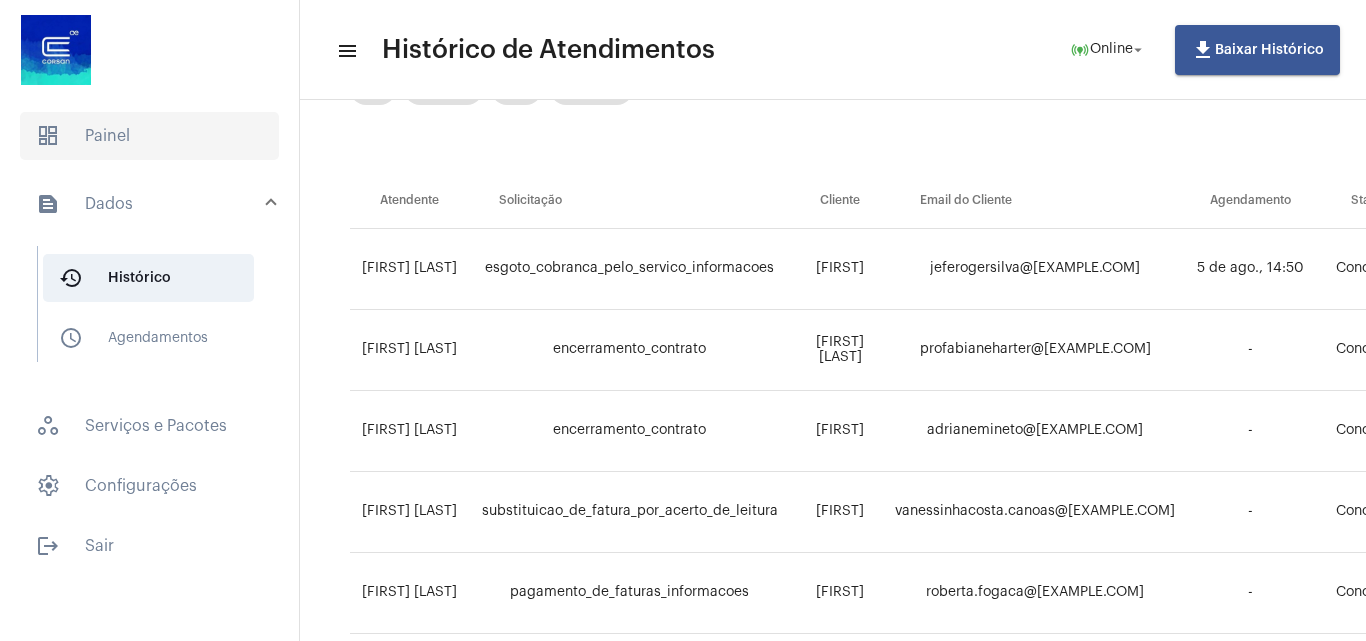 click on "dashboard   Painel" 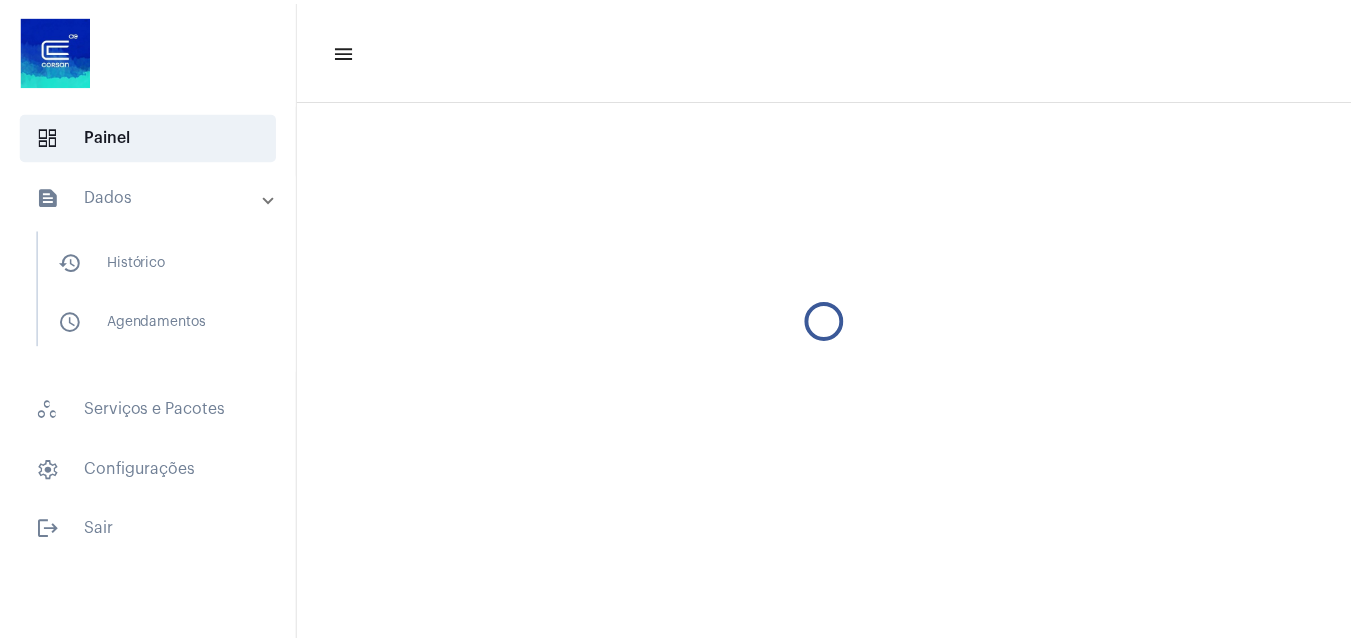 scroll, scrollTop: 0, scrollLeft: 0, axis: both 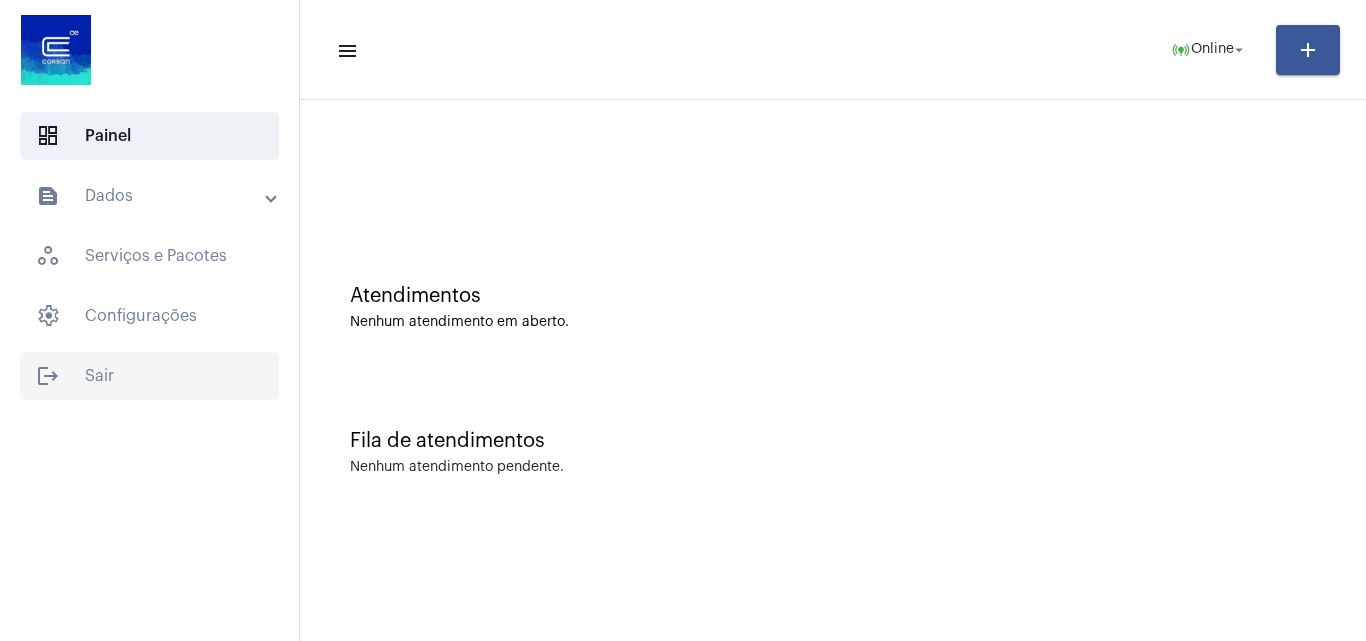 click on "logout  Sair" 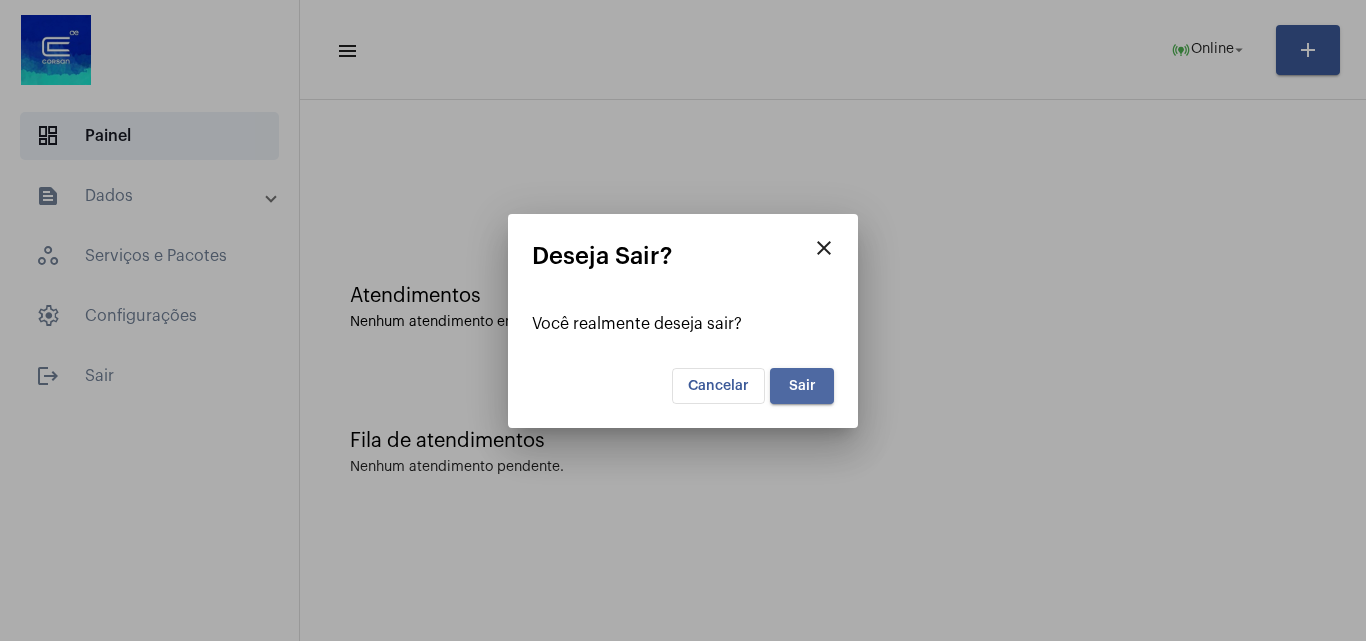click on "Sair" at bounding box center (802, 386) 